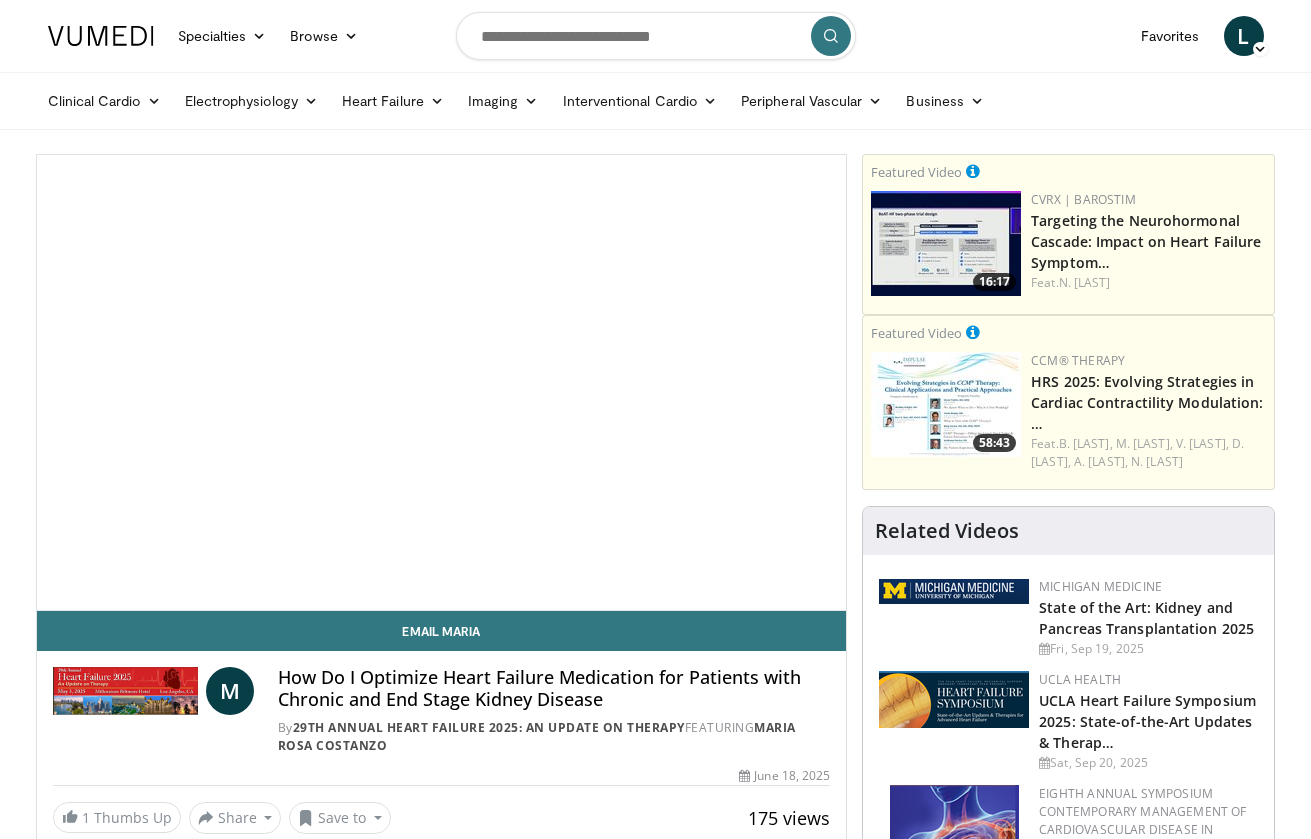 scroll, scrollTop: 0, scrollLeft: 0, axis: both 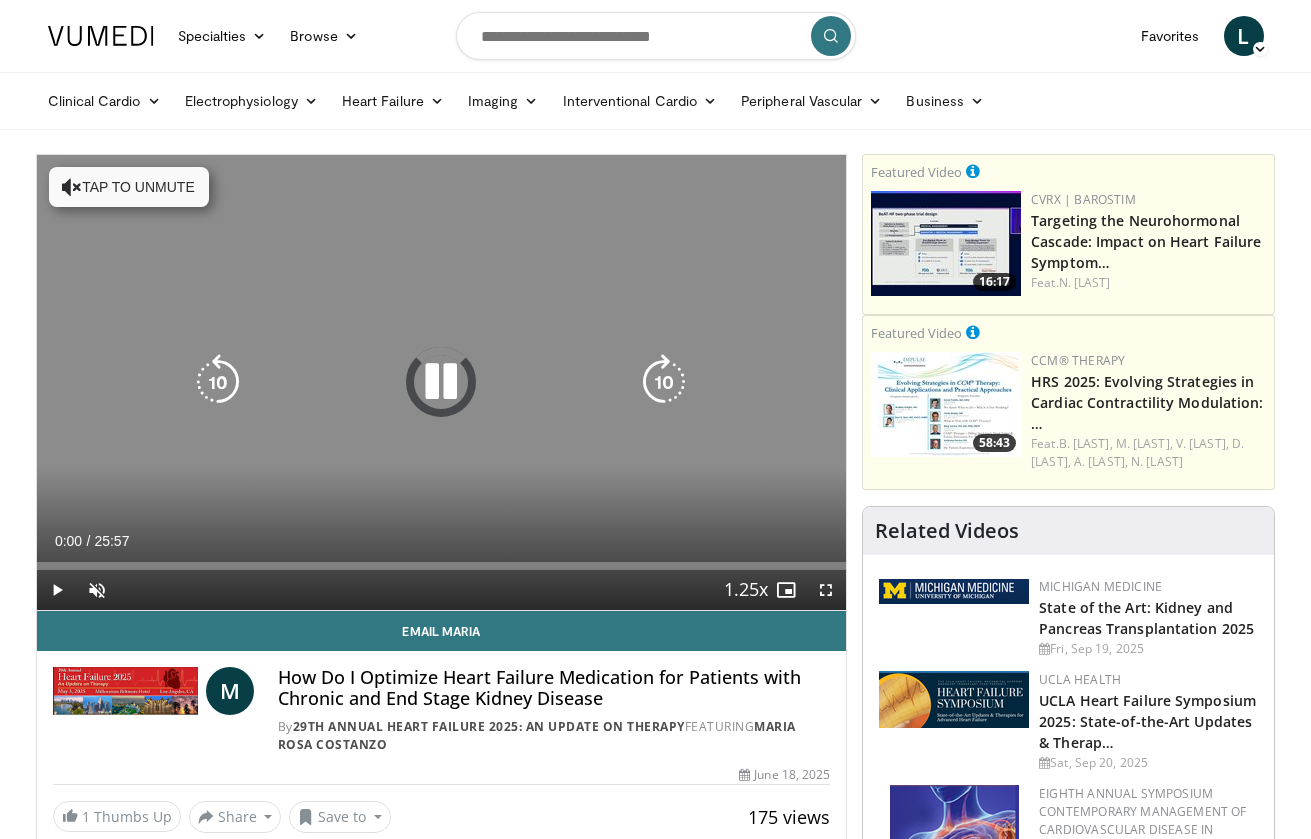 click on "Tap to unmute" at bounding box center (129, 187) 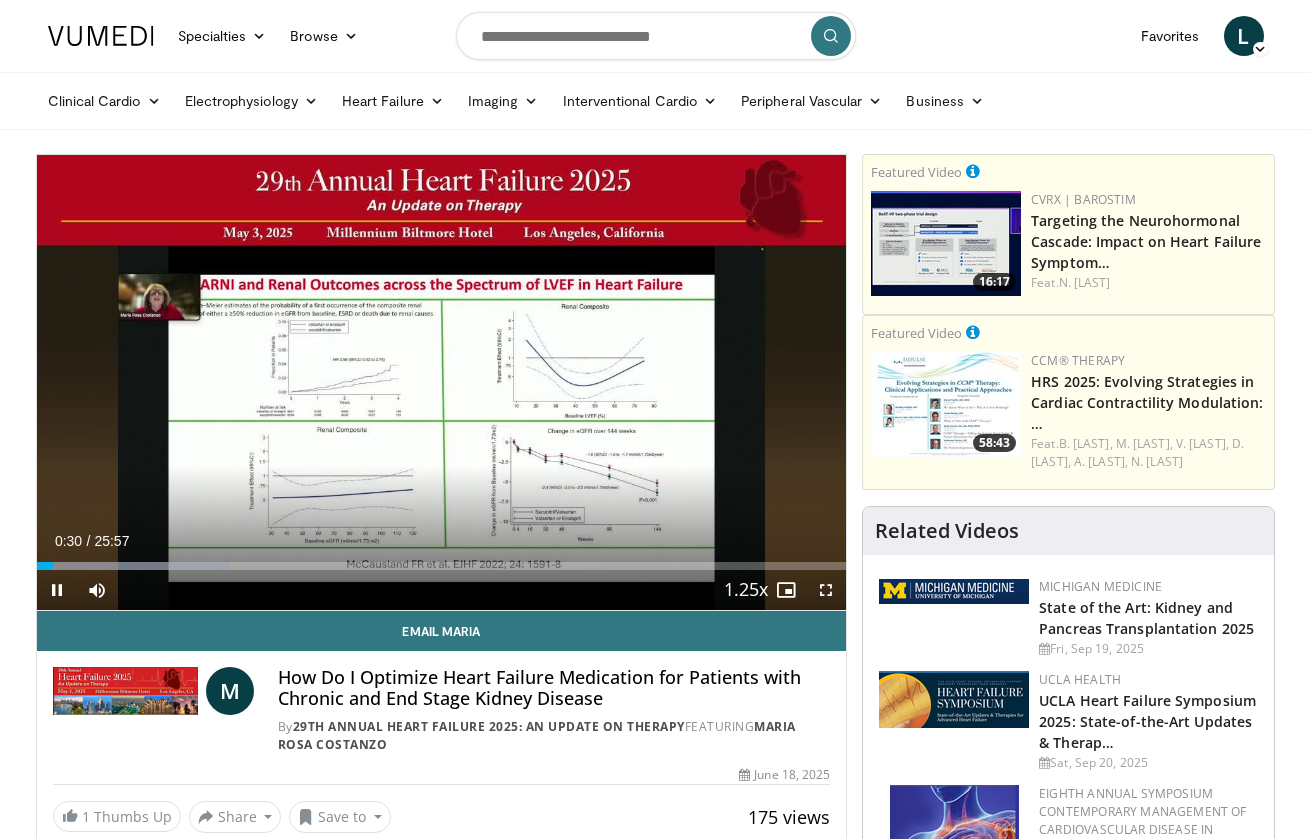click at bounding box center [826, 590] 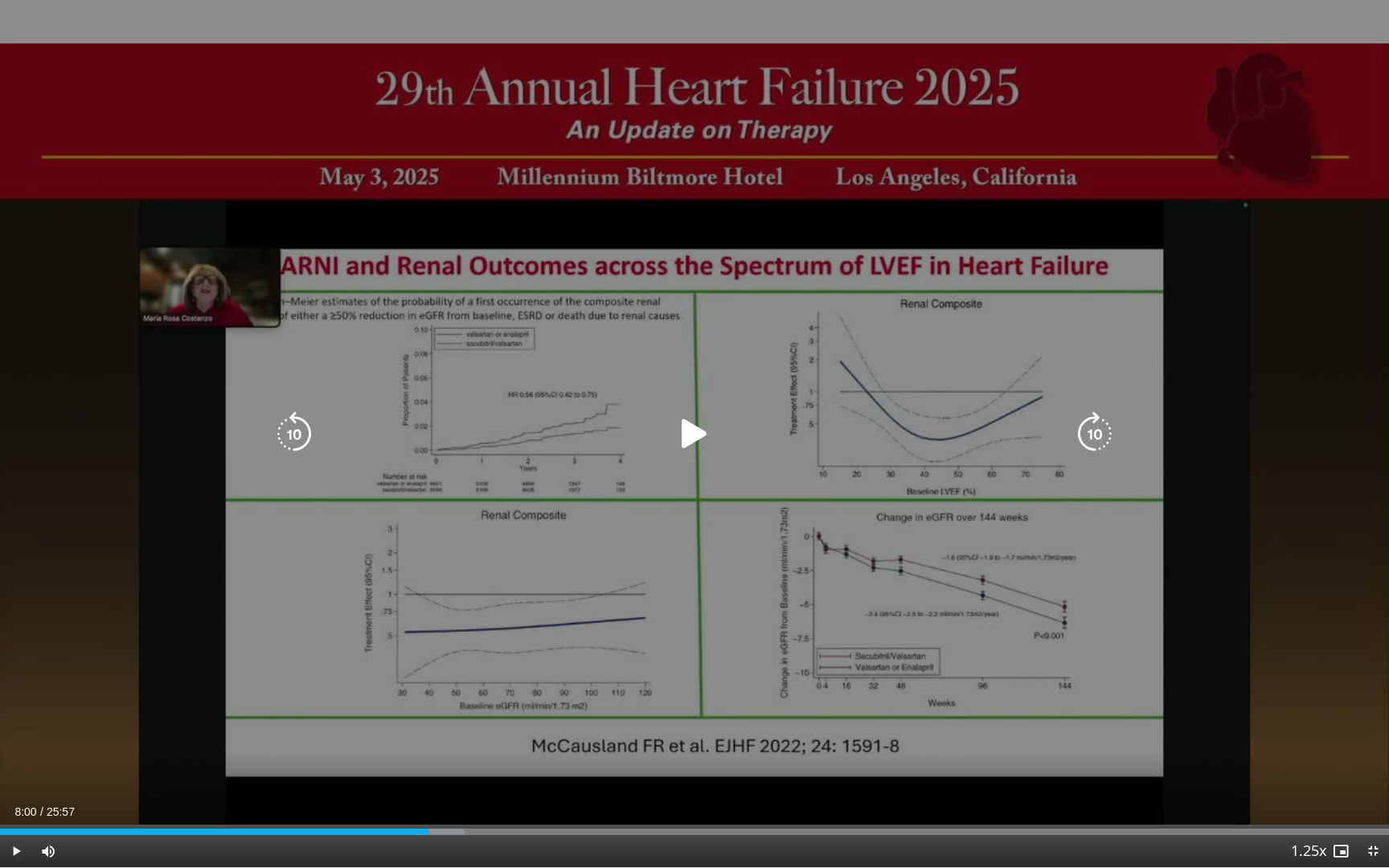 click at bounding box center [694, 434] 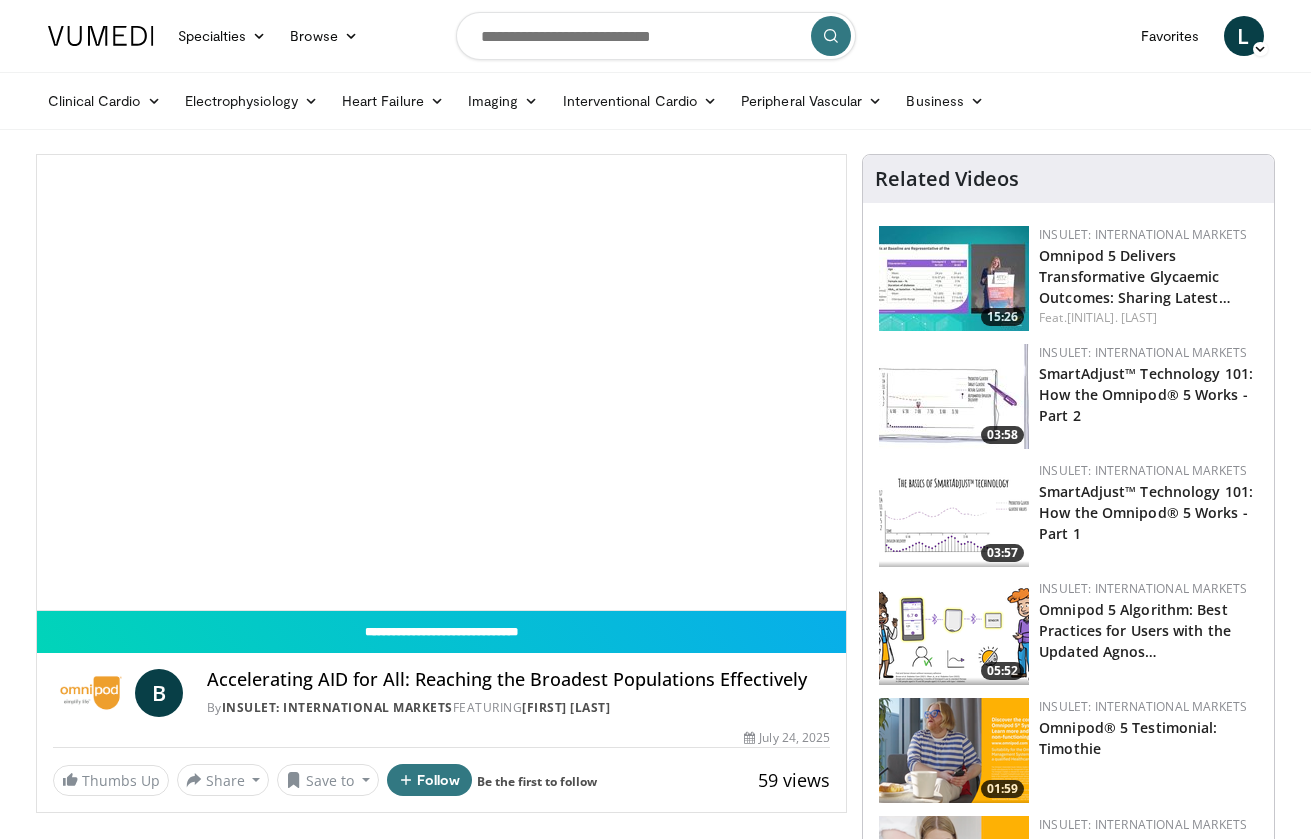 scroll, scrollTop: 0, scrollLeft: 0, axis: both 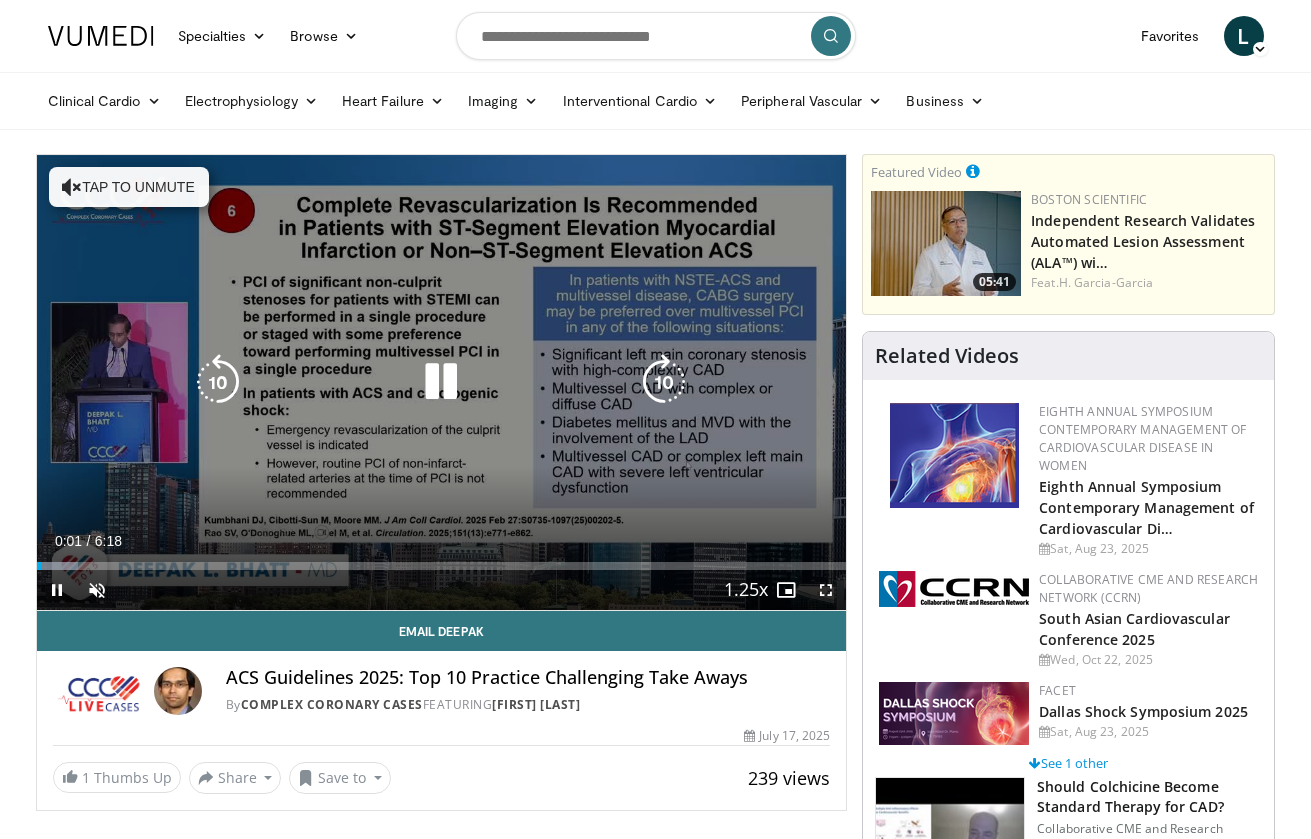 click on "Tap to unmute" at bounding box center [129, 187] 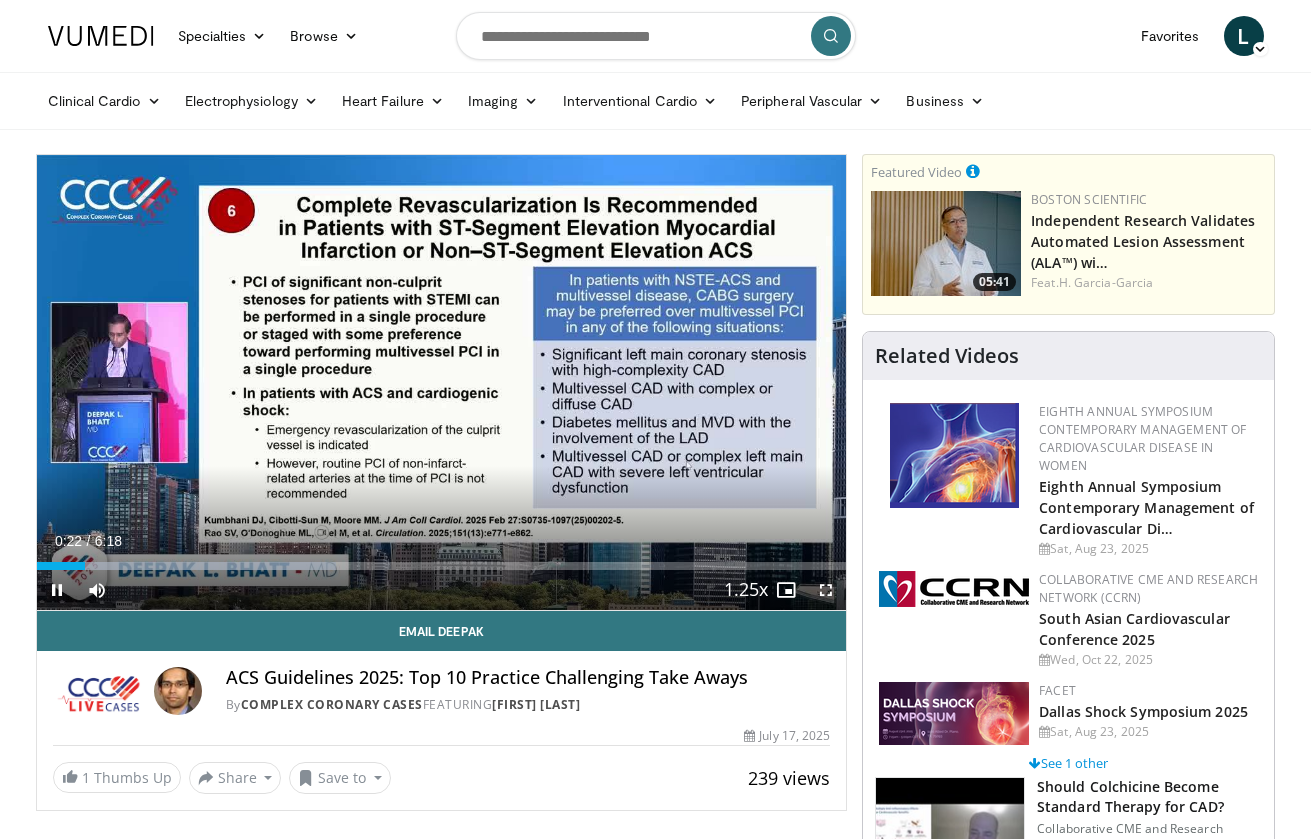 click on "**********" at bounding box center (442, 383) 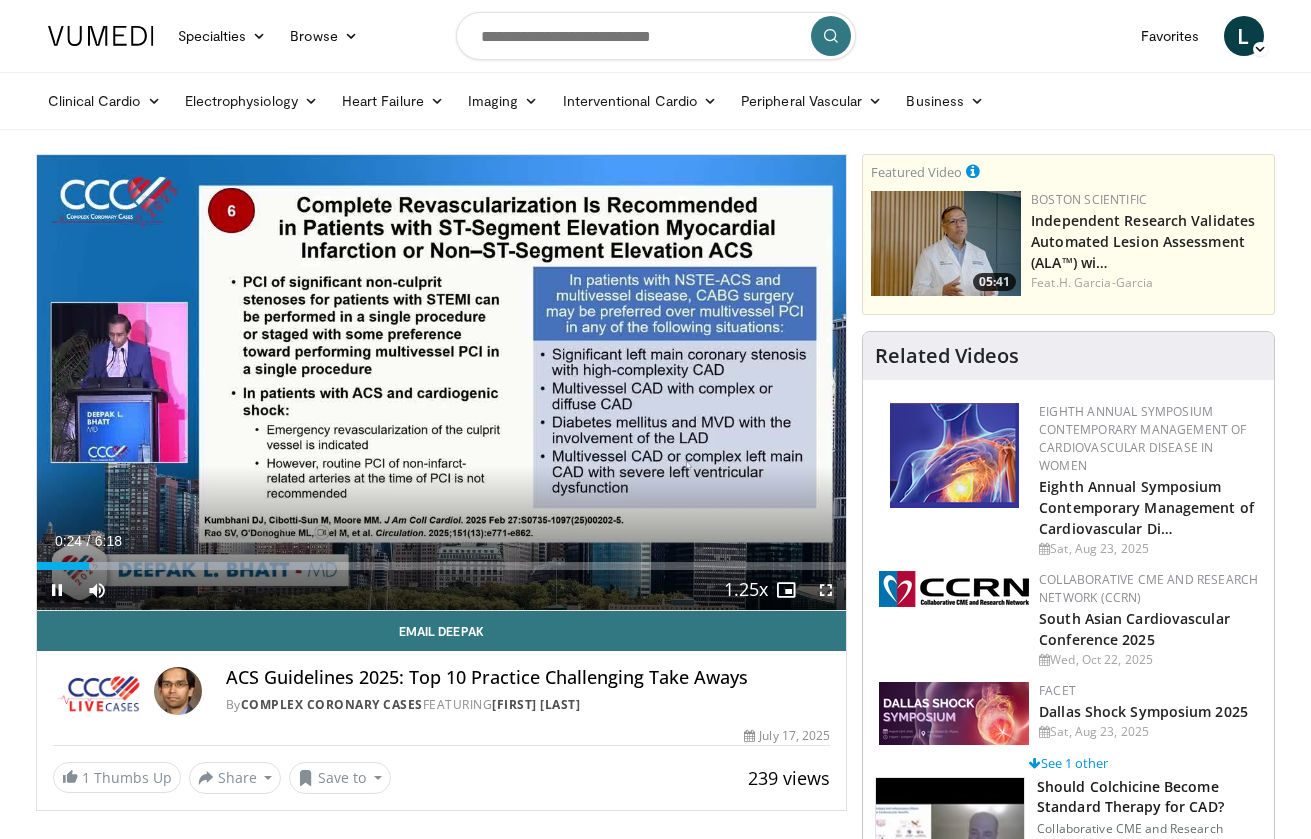 click at bounding box center (826, 590) 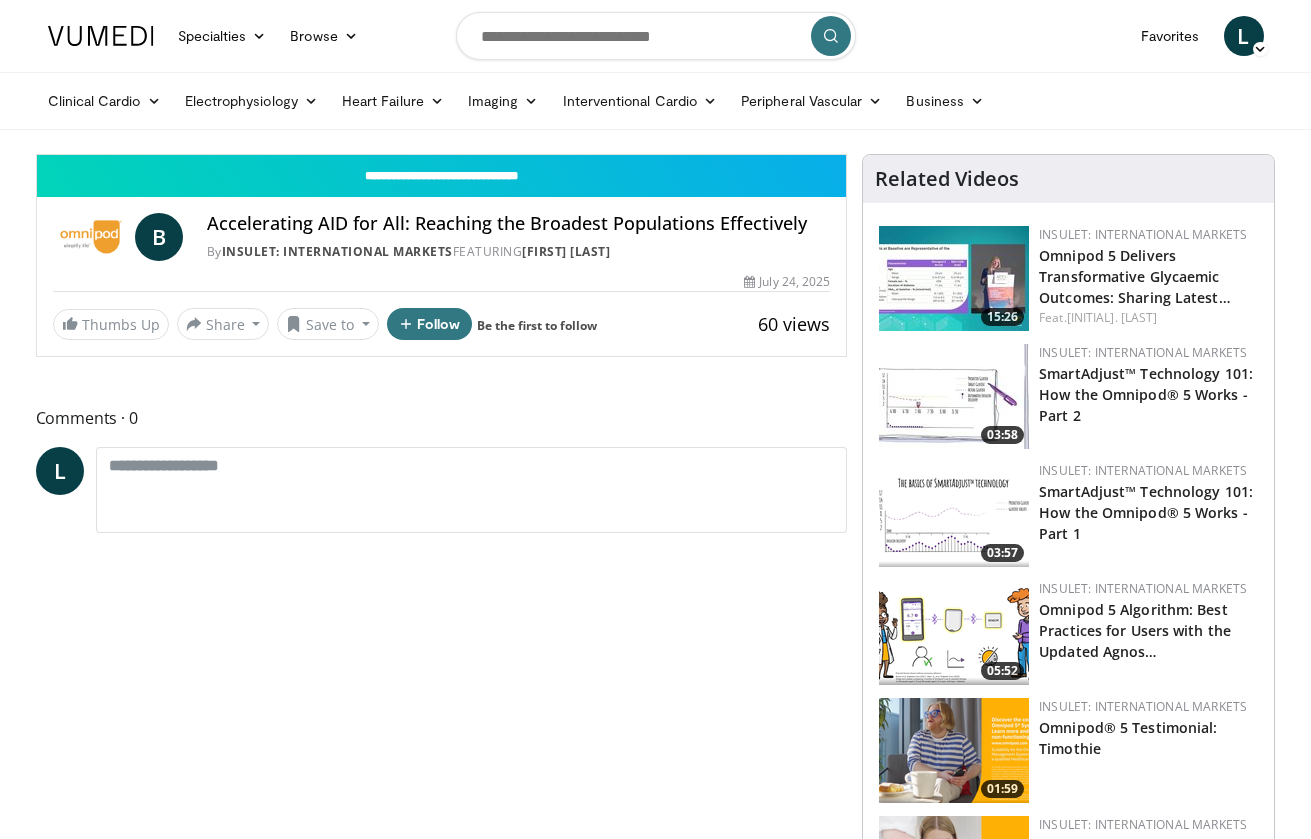 scroll, scrollTop: 0, scrollLeft: 0, axis: both 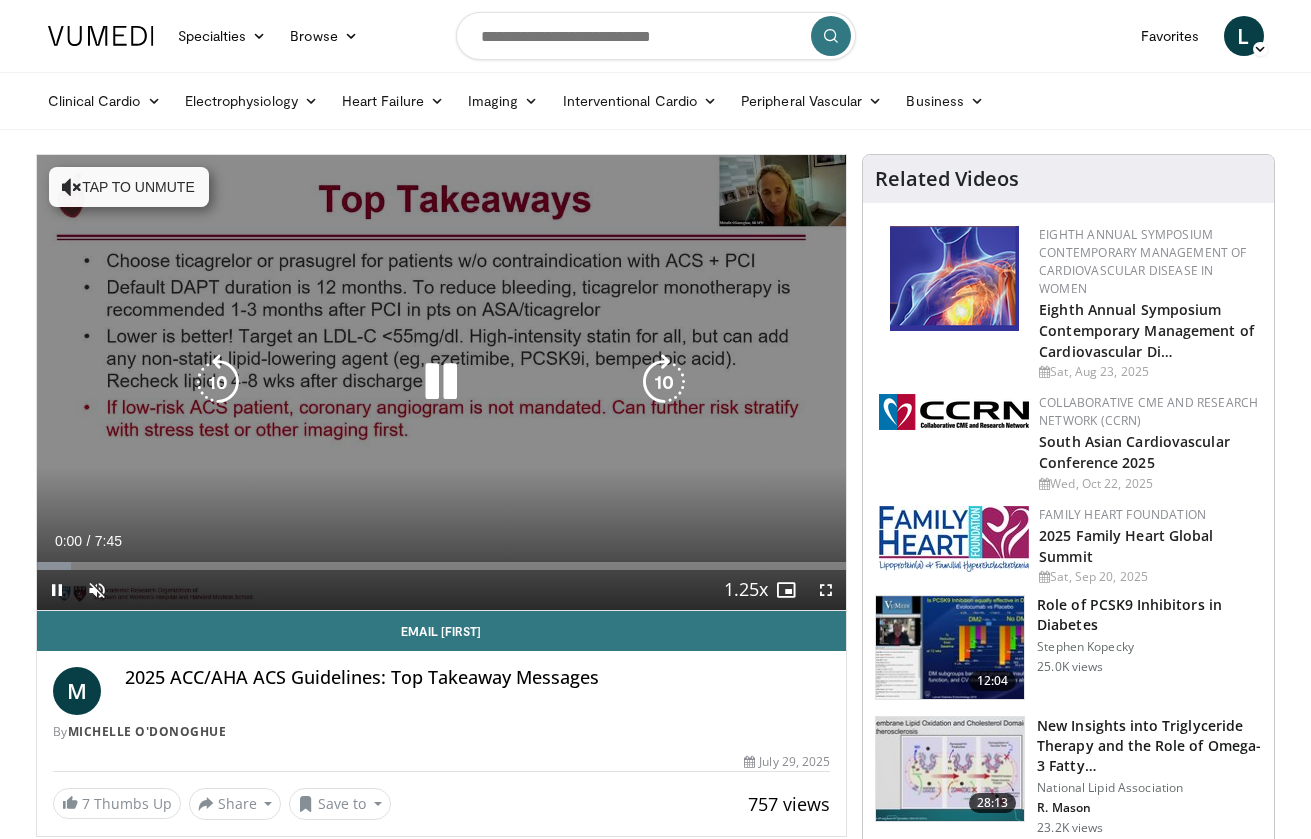 click on "Tap to unmute" at bounding box center [129, 187] 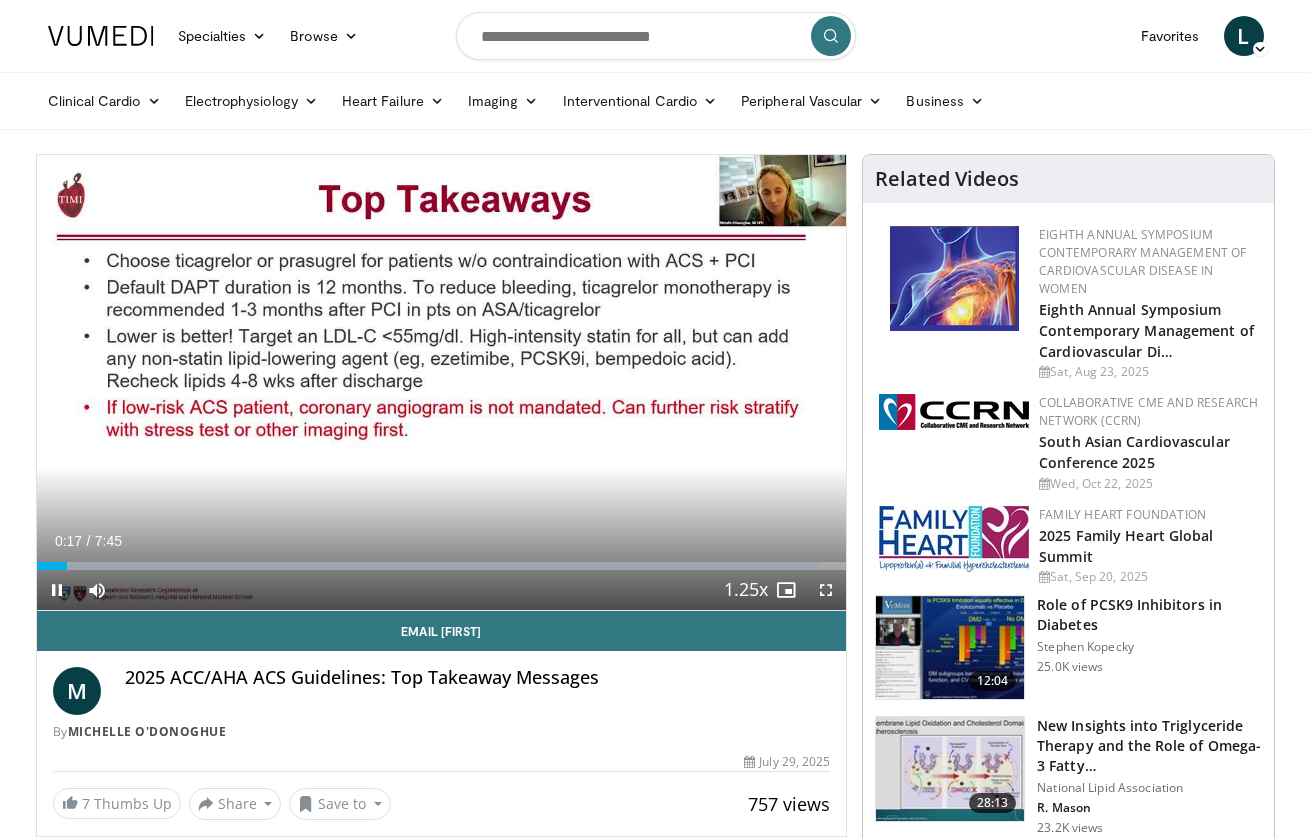 click at bounding box center (826, 590) 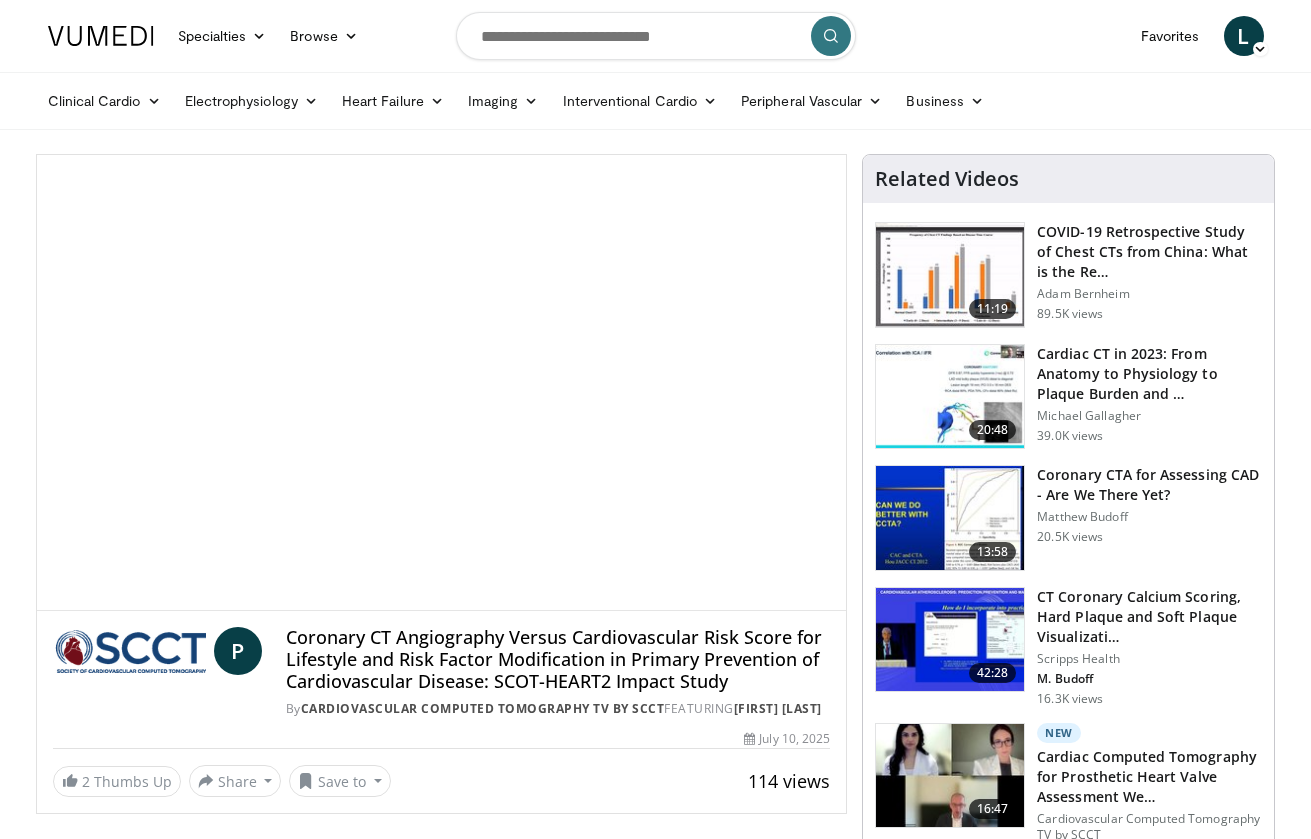 scroll, scrollTop: 0, scrollLeft: 0, axis: both 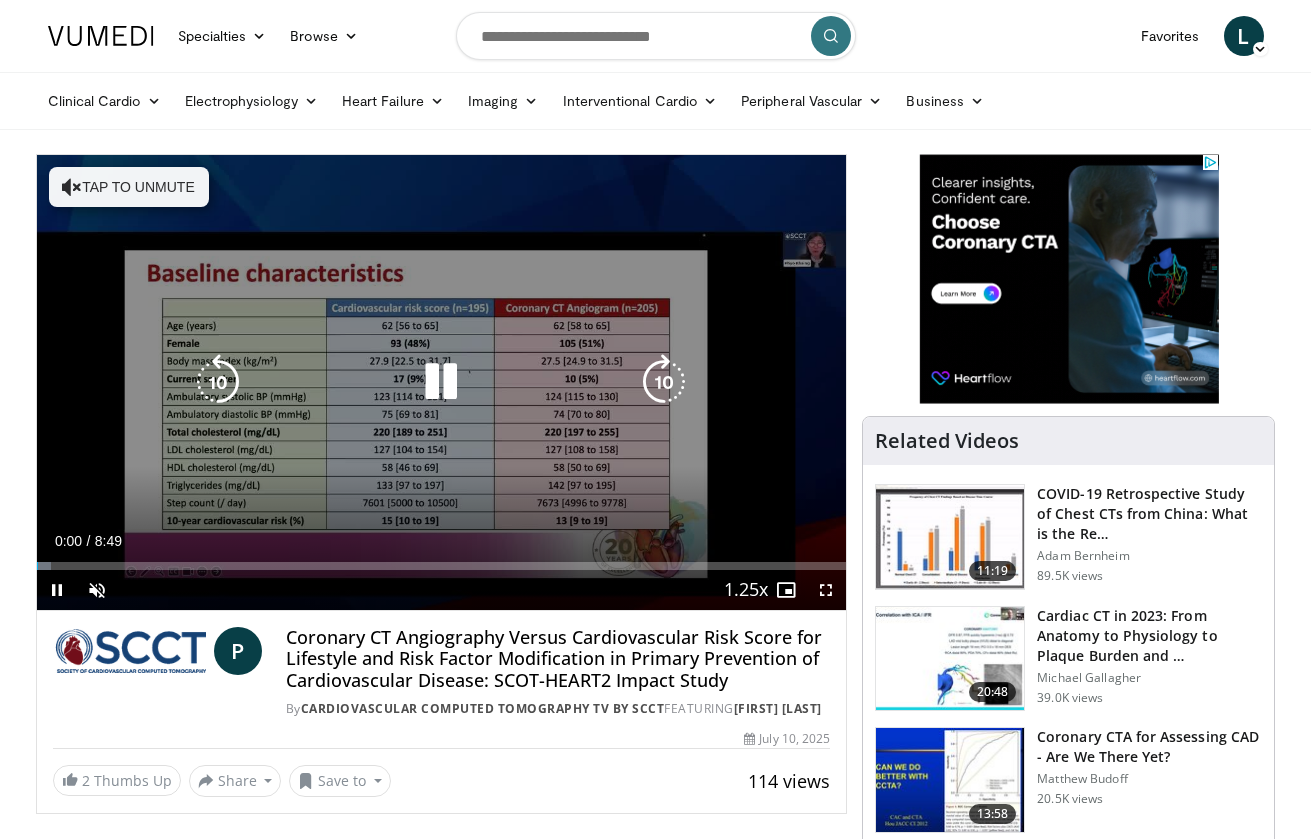 click on "Tap to unmute" at bounding box center [129, 187] 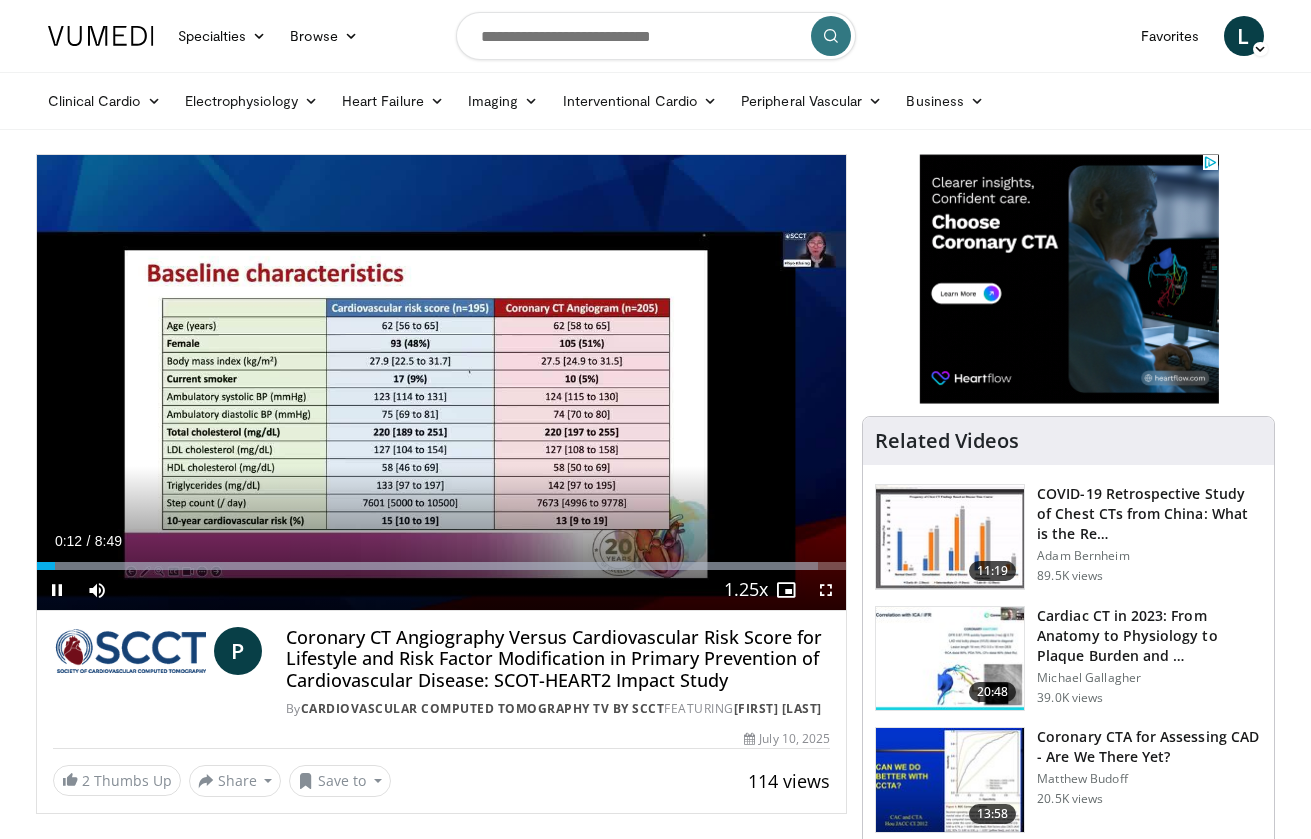 click at bounding box center (826, 590) 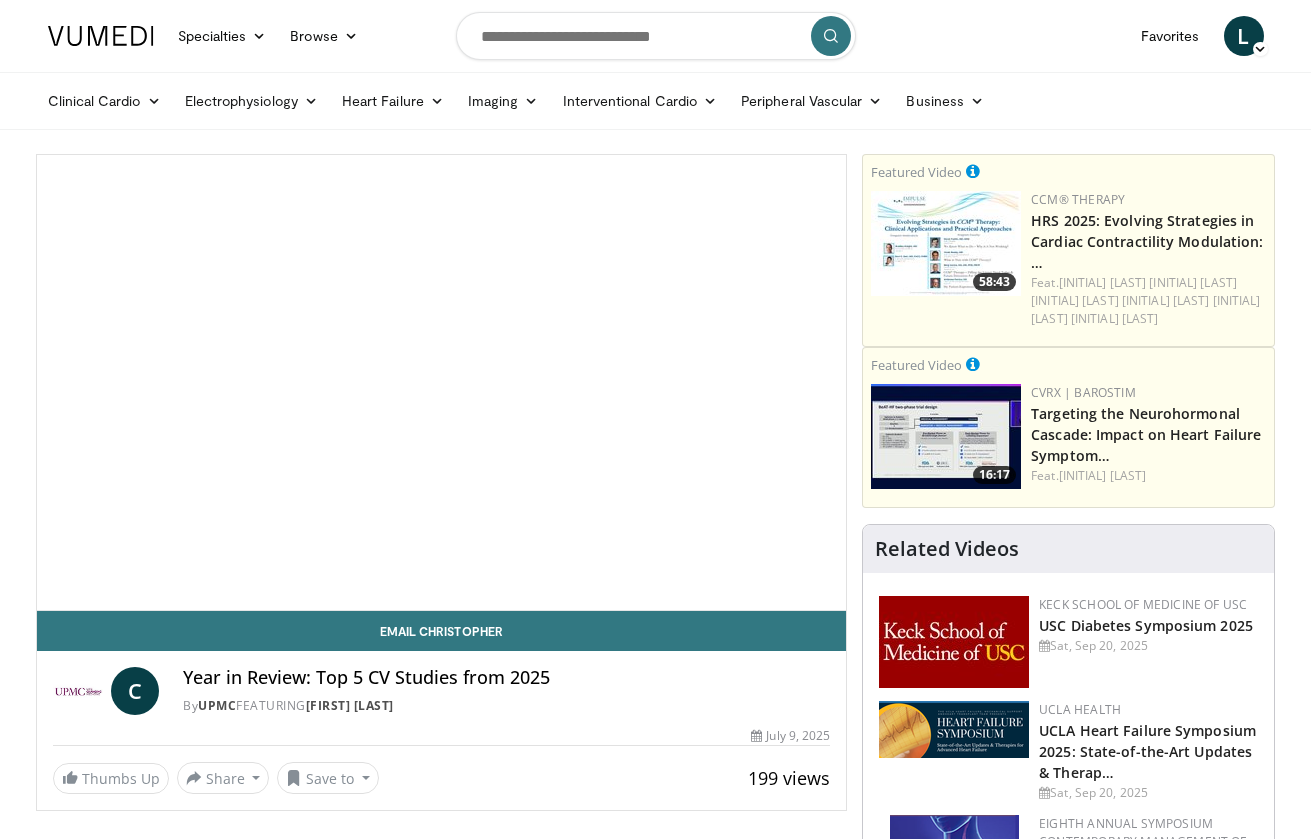 scroll, scrollTop: 0, scrollLeft: 0, axis: both 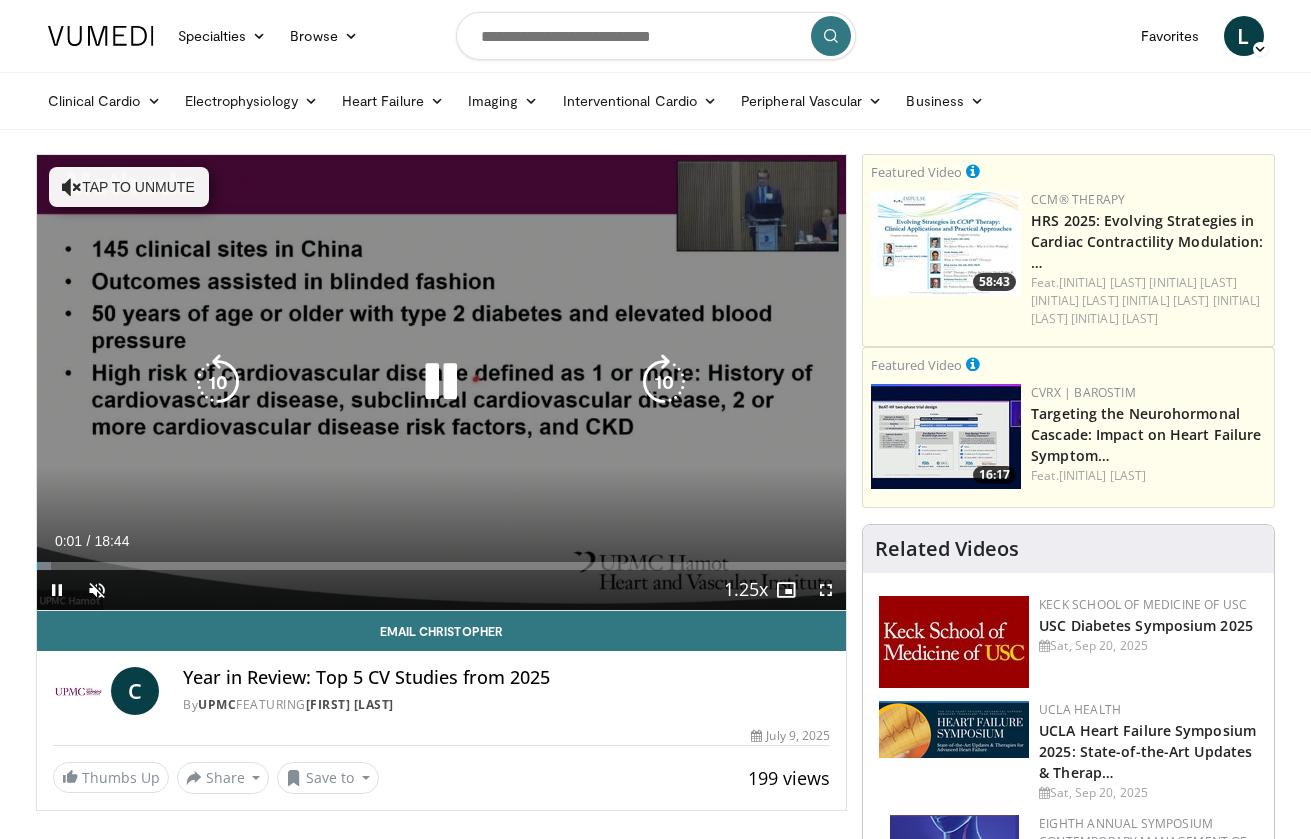 click on "Tap to unmute" at bounding box center (129, 187) 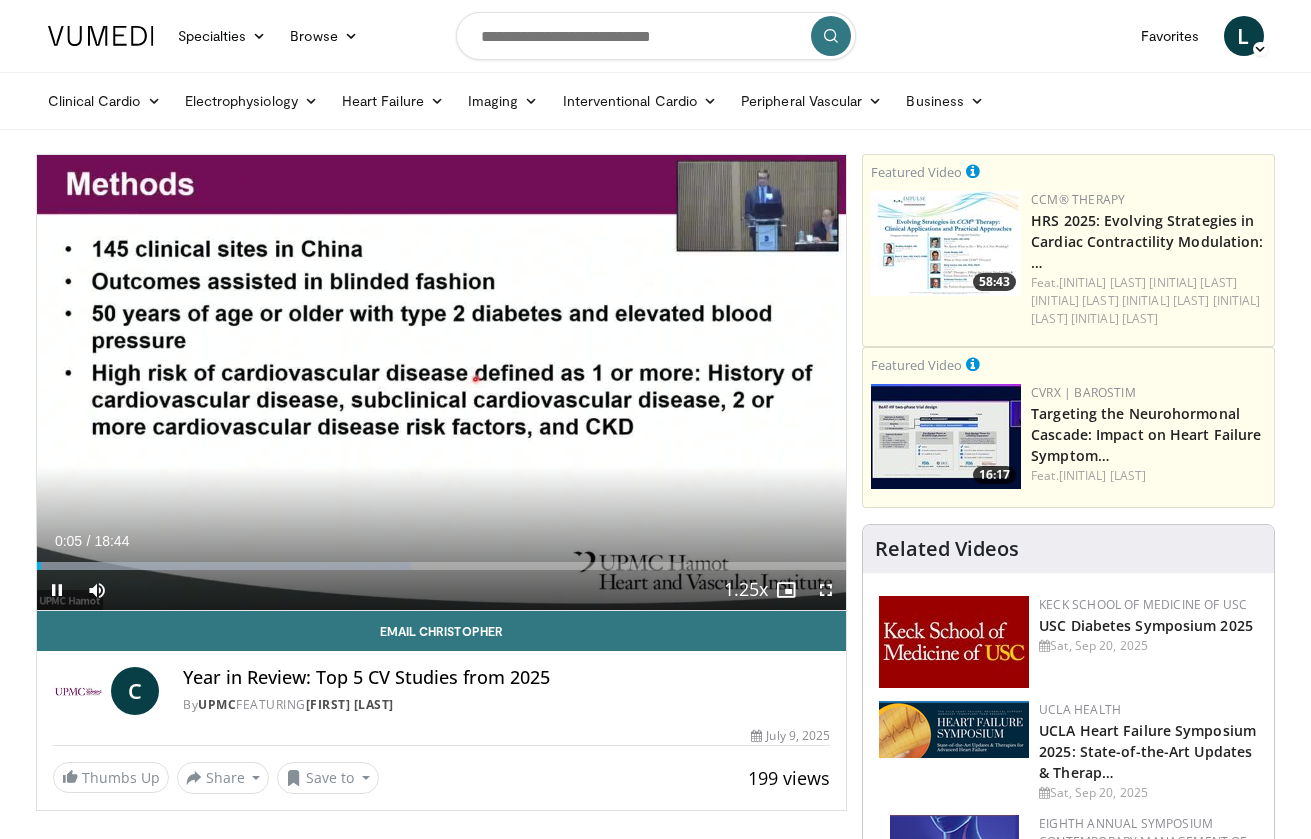 click at bounding box center [826, 590] 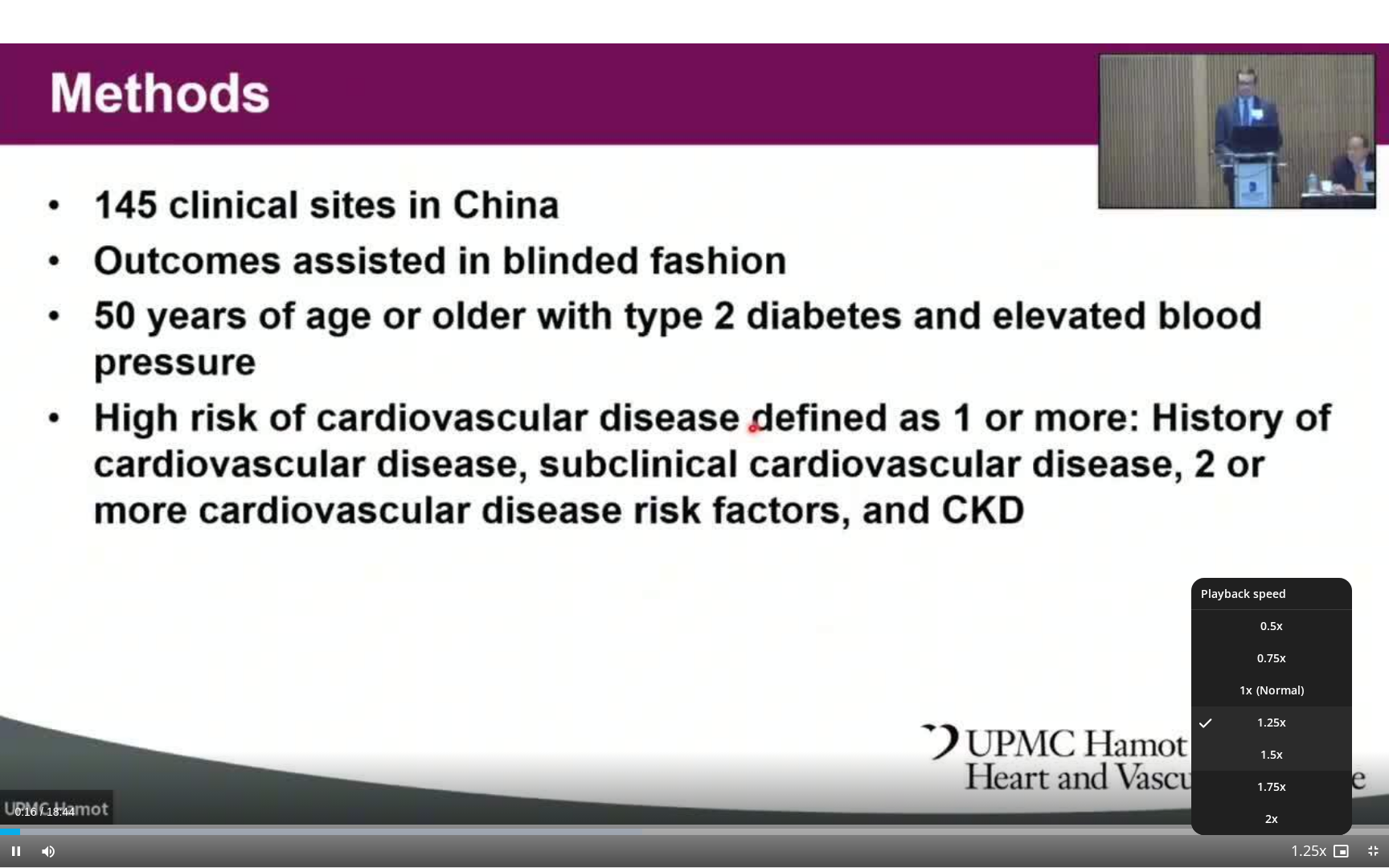 click on "1.5x" at bounding box center (1272, 755) 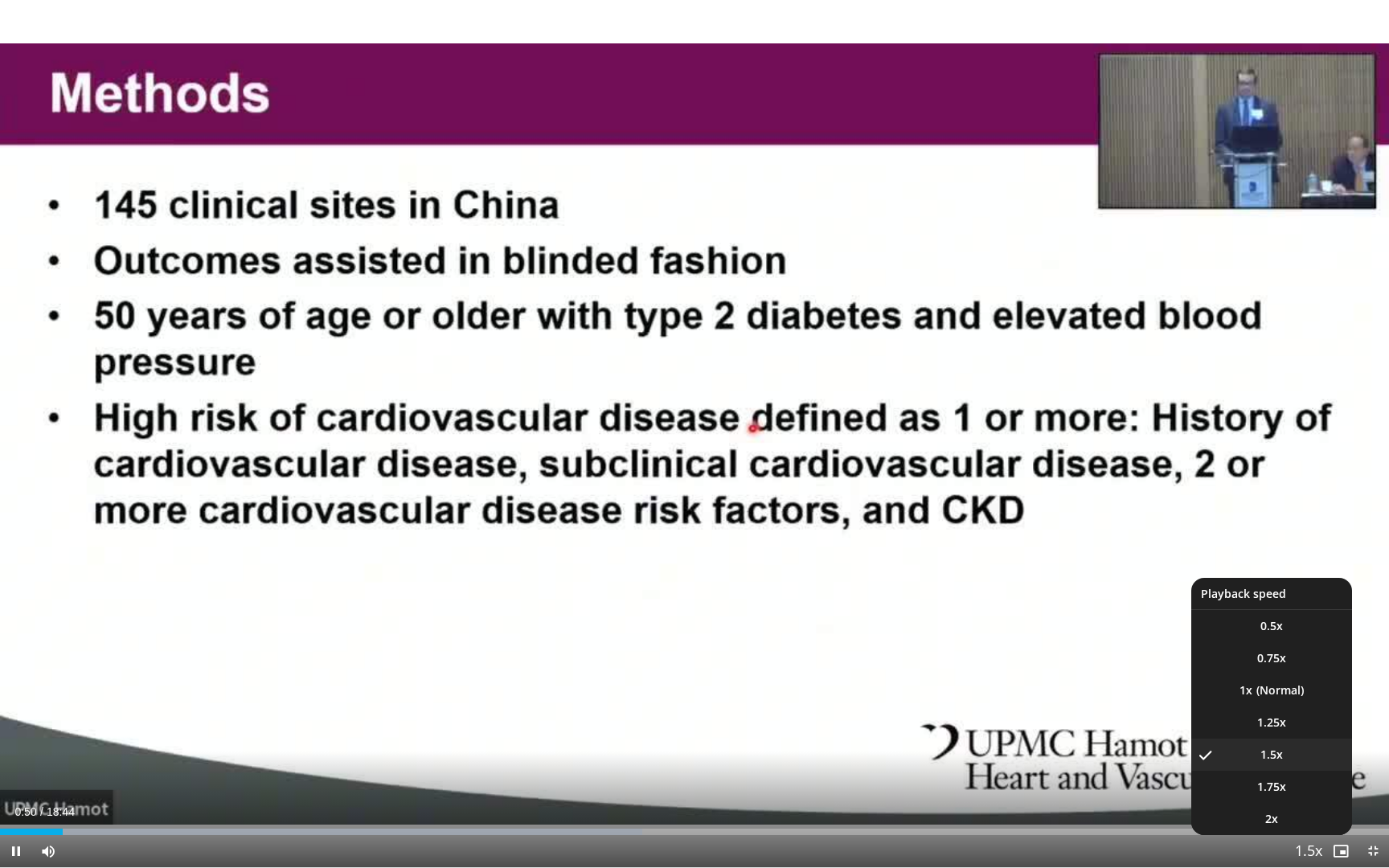 click at bounding box center (1309, 852) 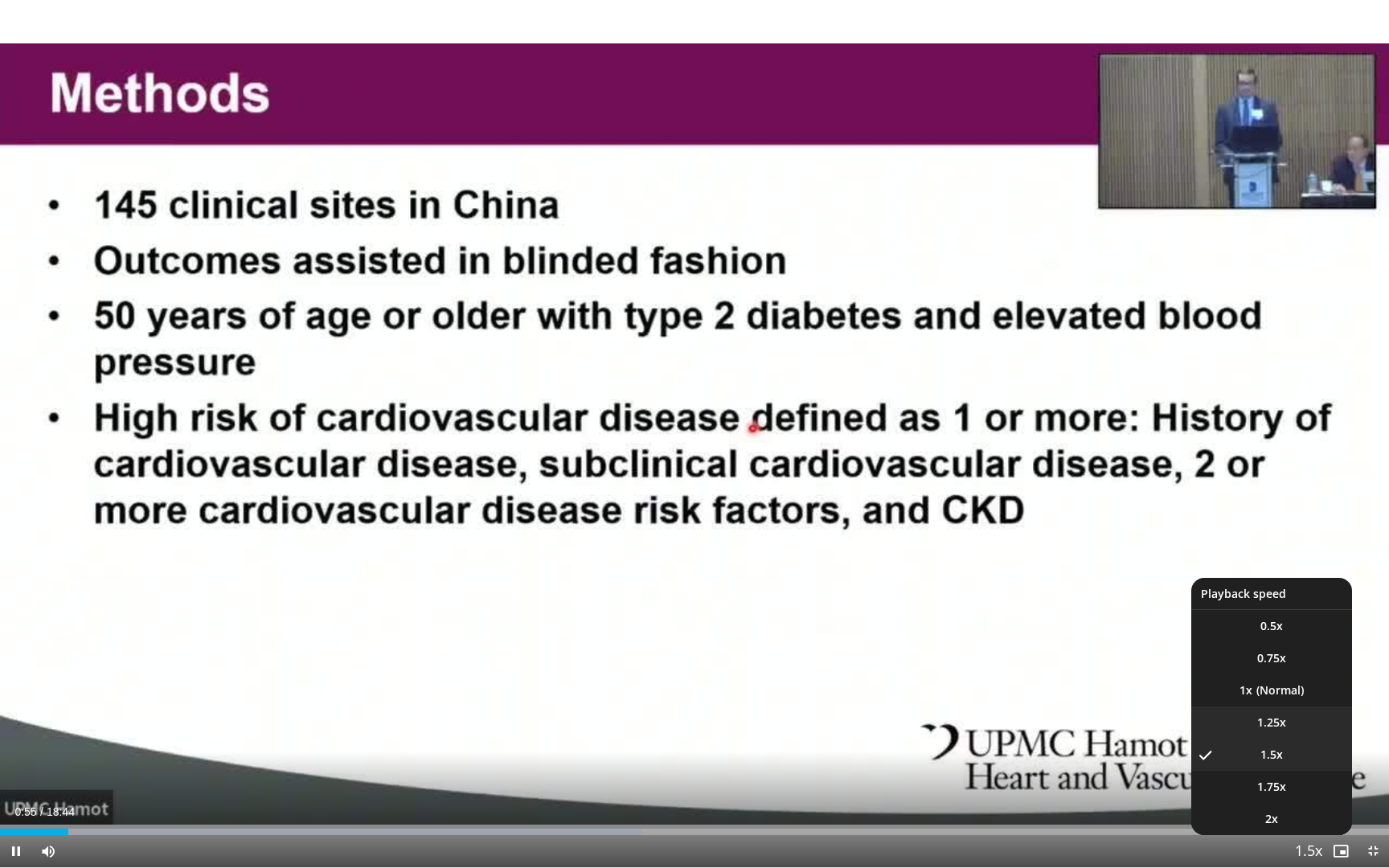 click on "1.25x" at bounding box center (1272, 723) 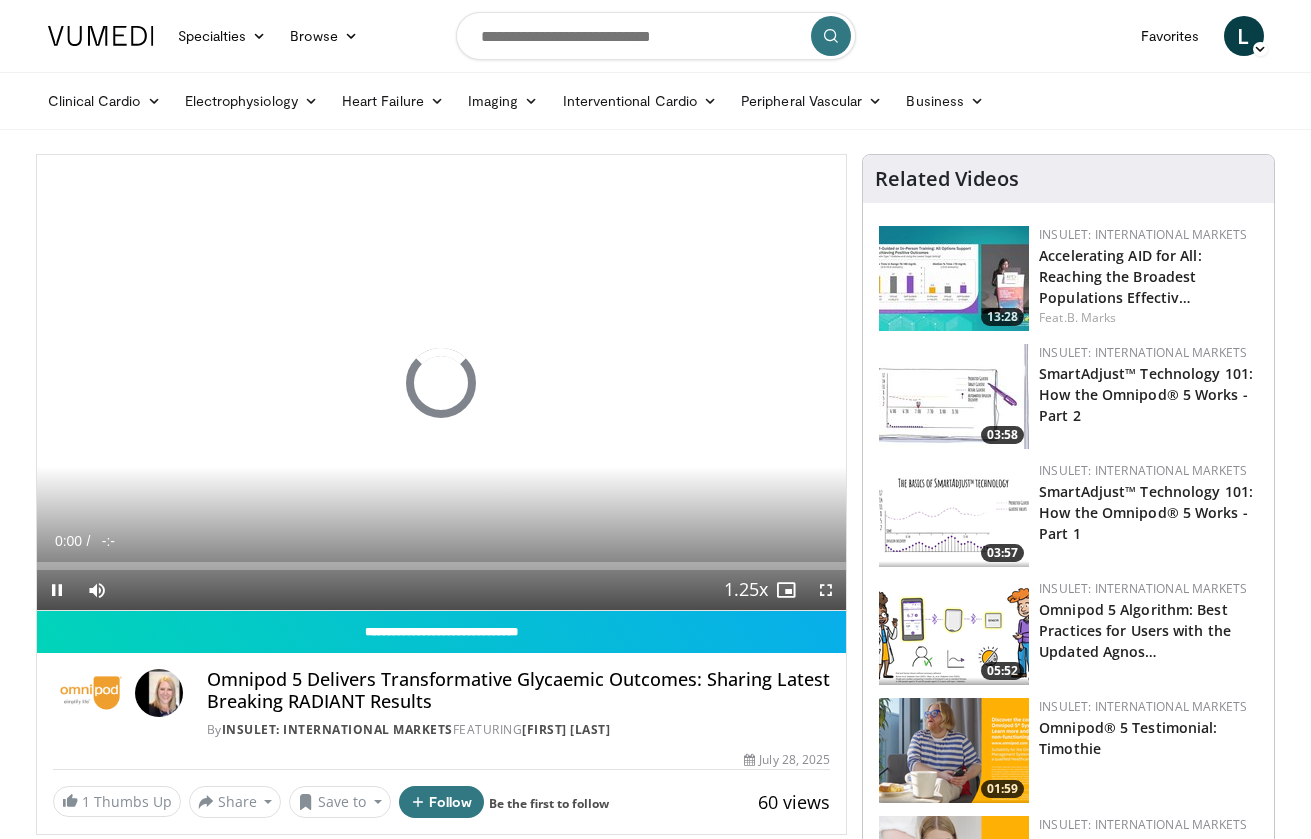 scroll, scrollTop: 0, scrollLeft: 0, axis: both 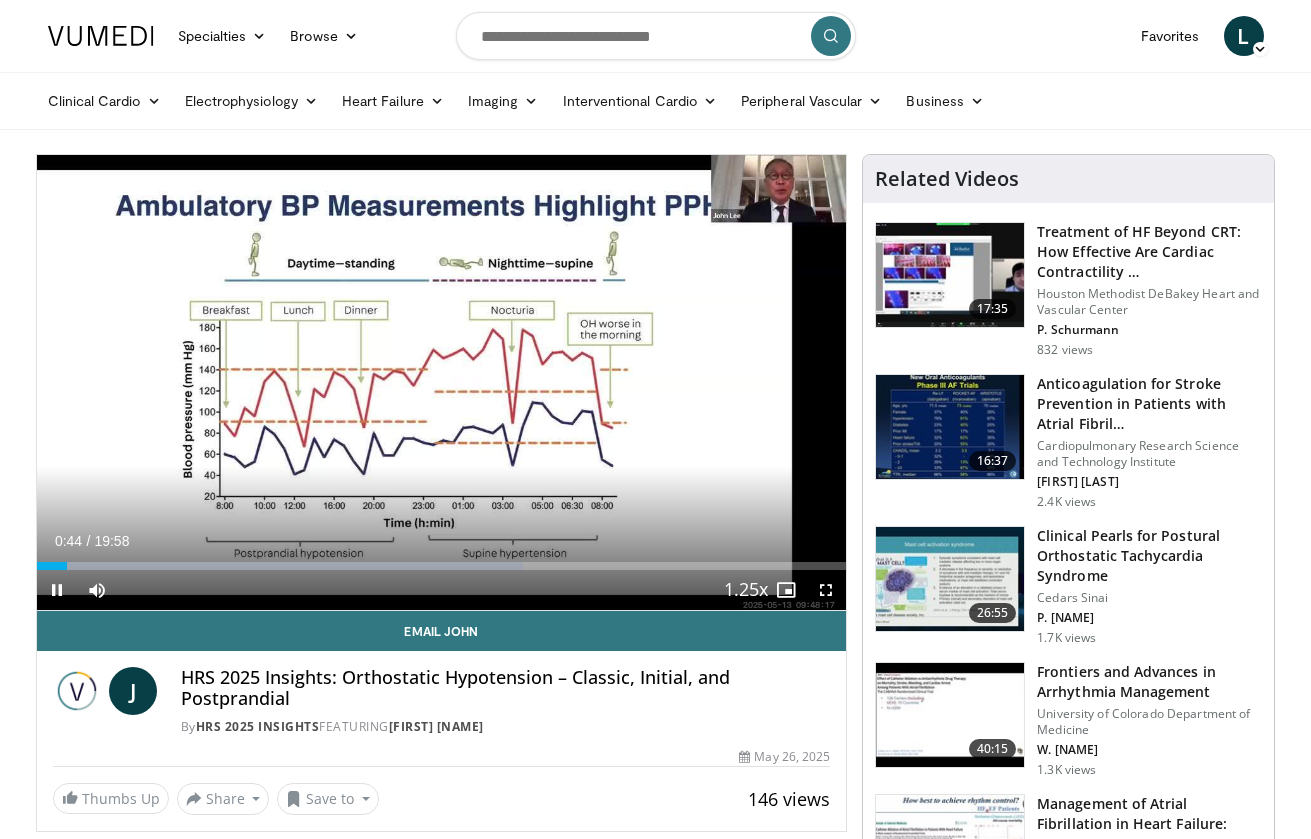 click at bounding box center (826, 590) 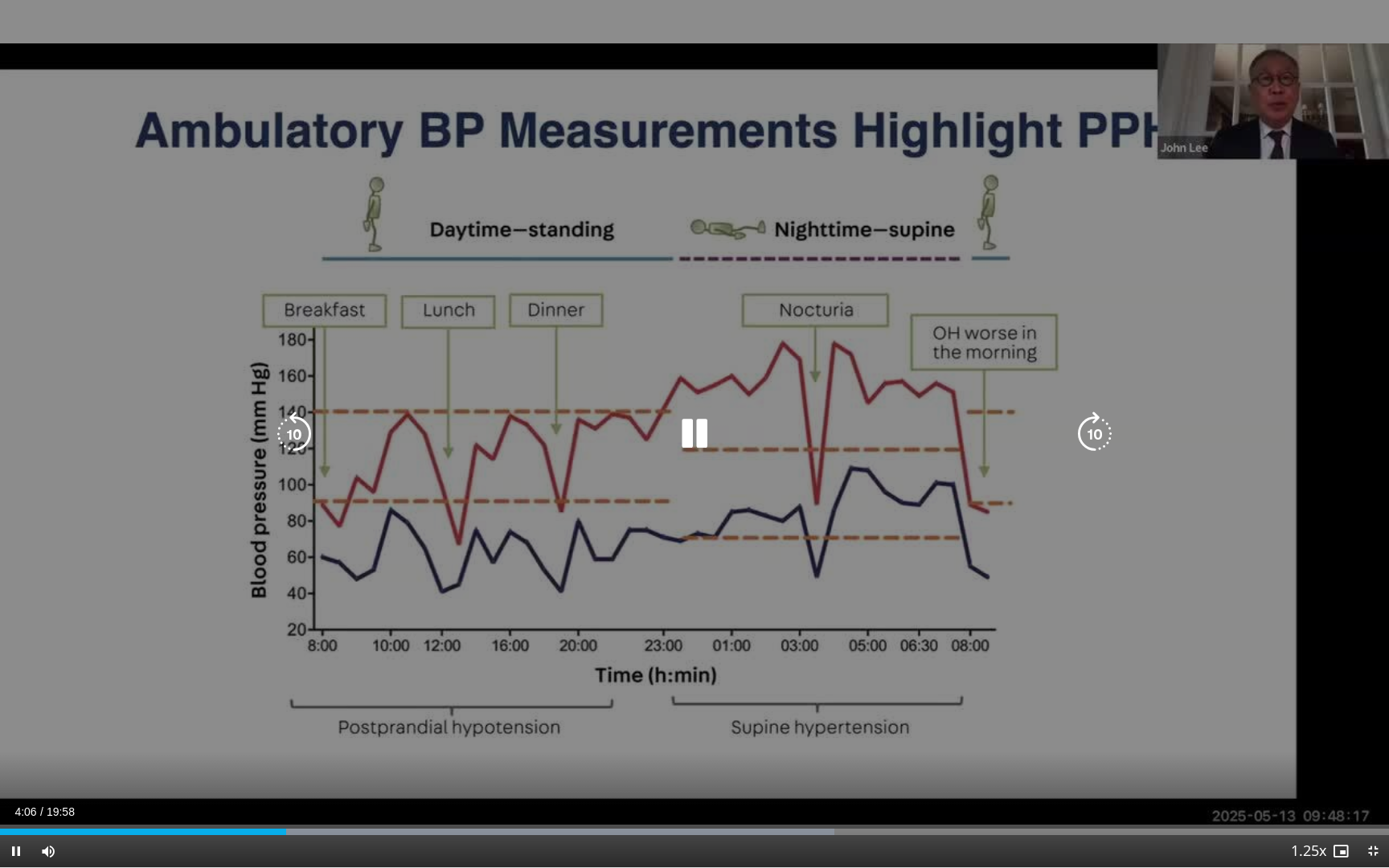 click at bounding box center (294, 434) 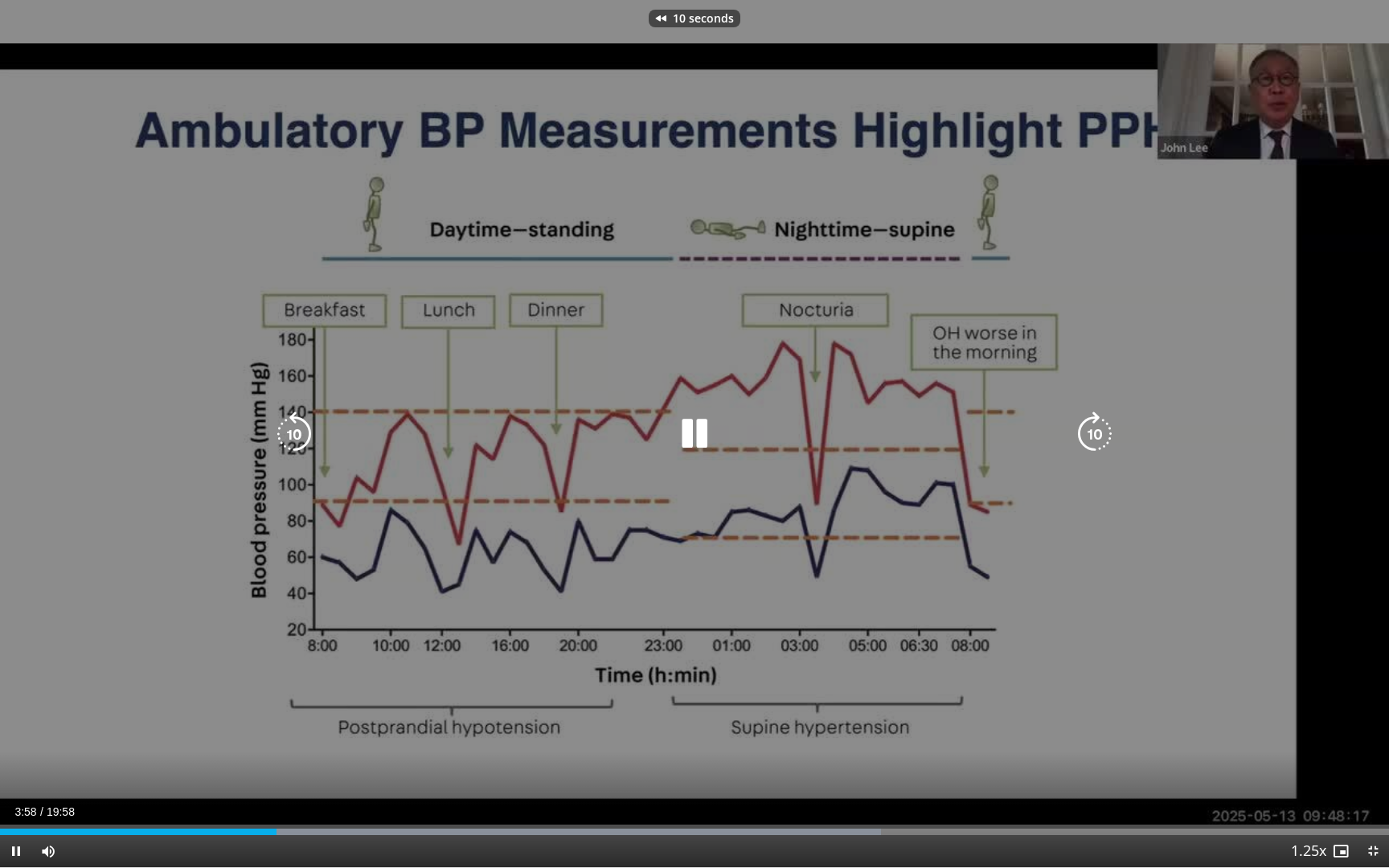 click at bounding box center (694, 434) 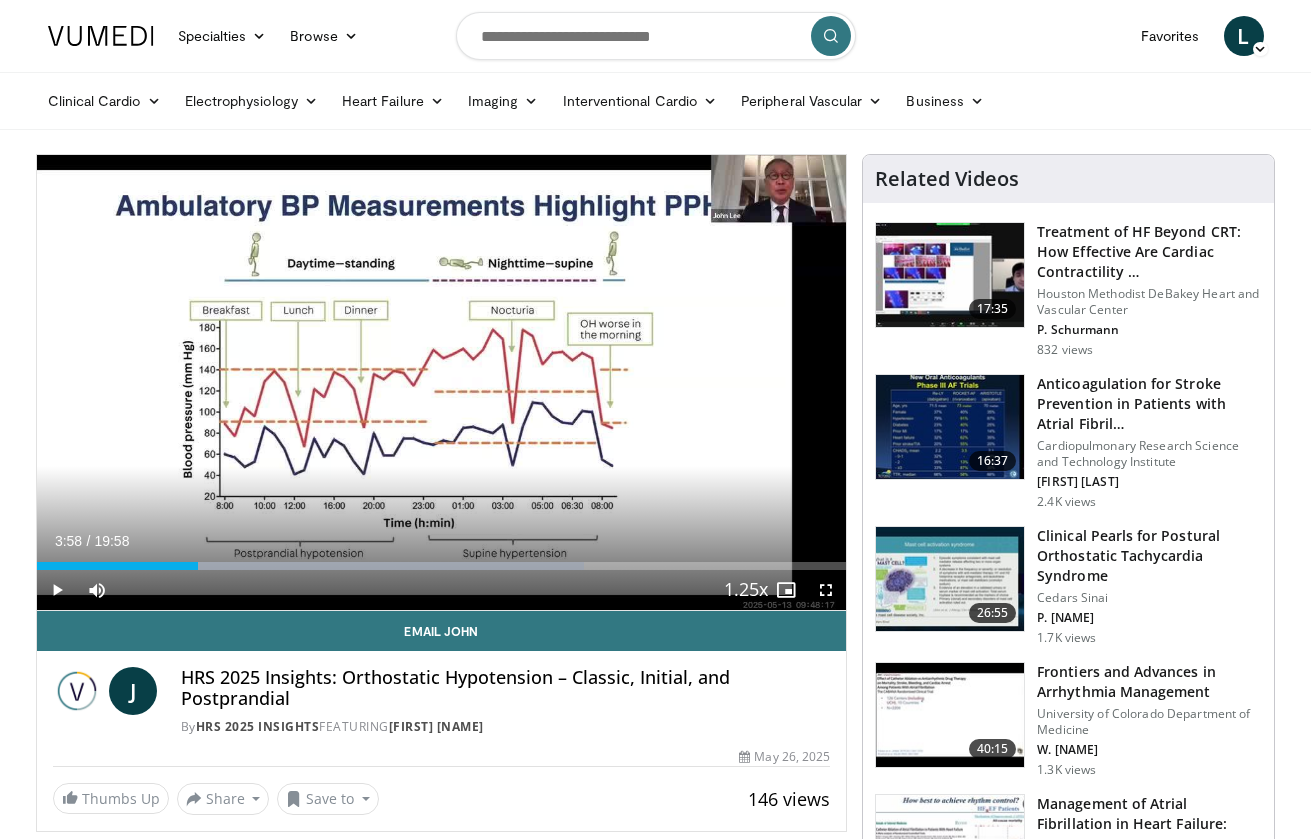 click at bounding box center [826, 590] 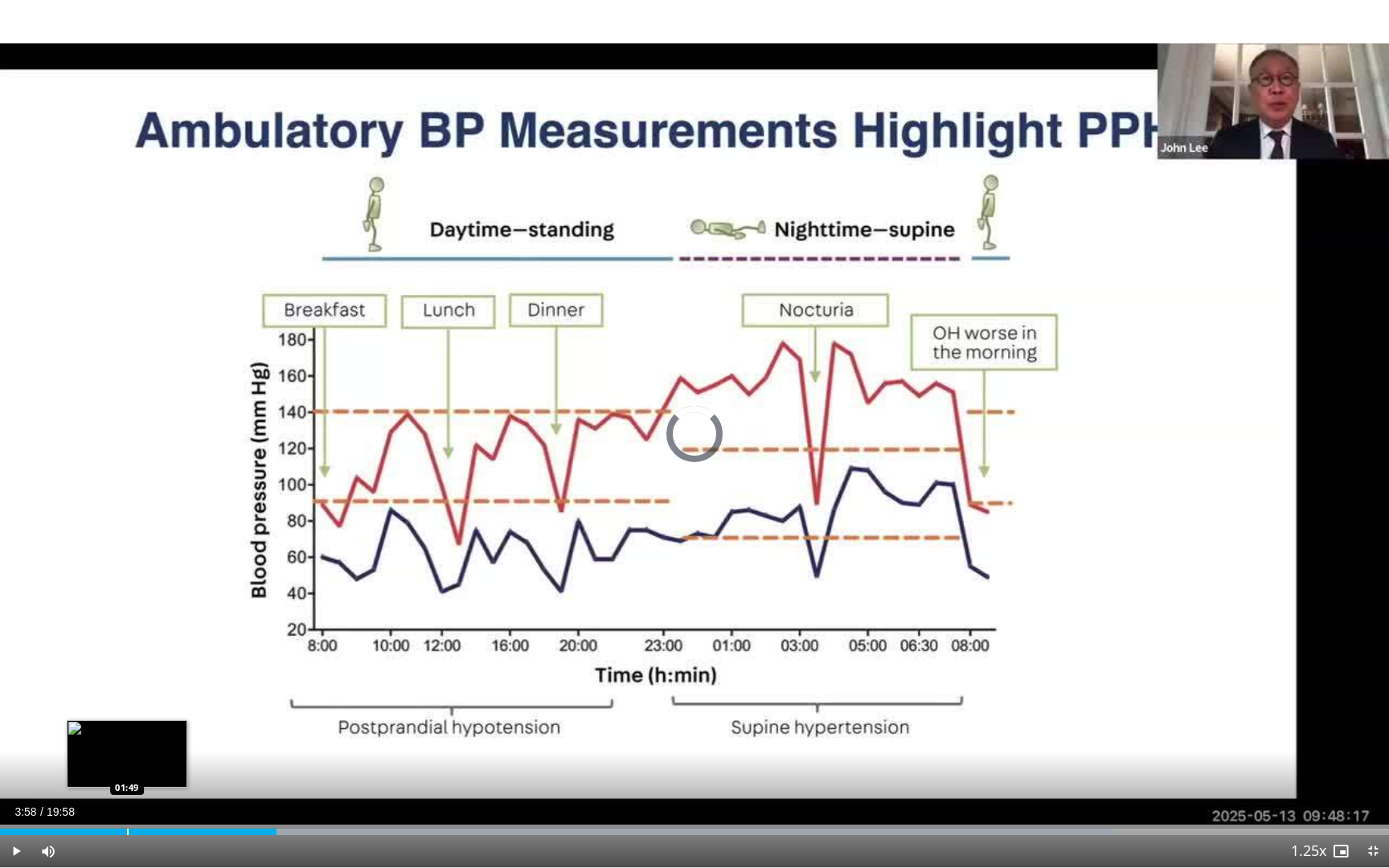 click at bounding box center (128, 832) 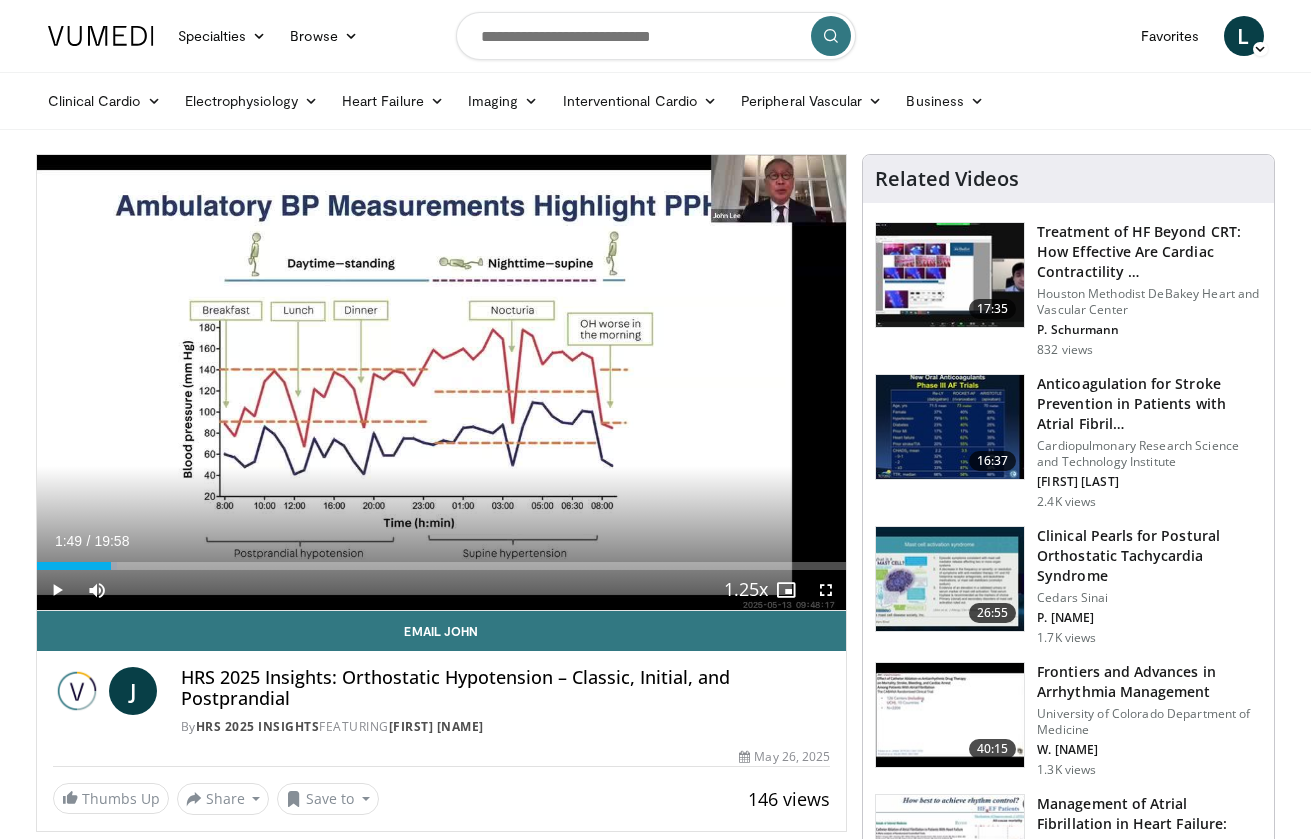 click at bounding box center (826, 590) 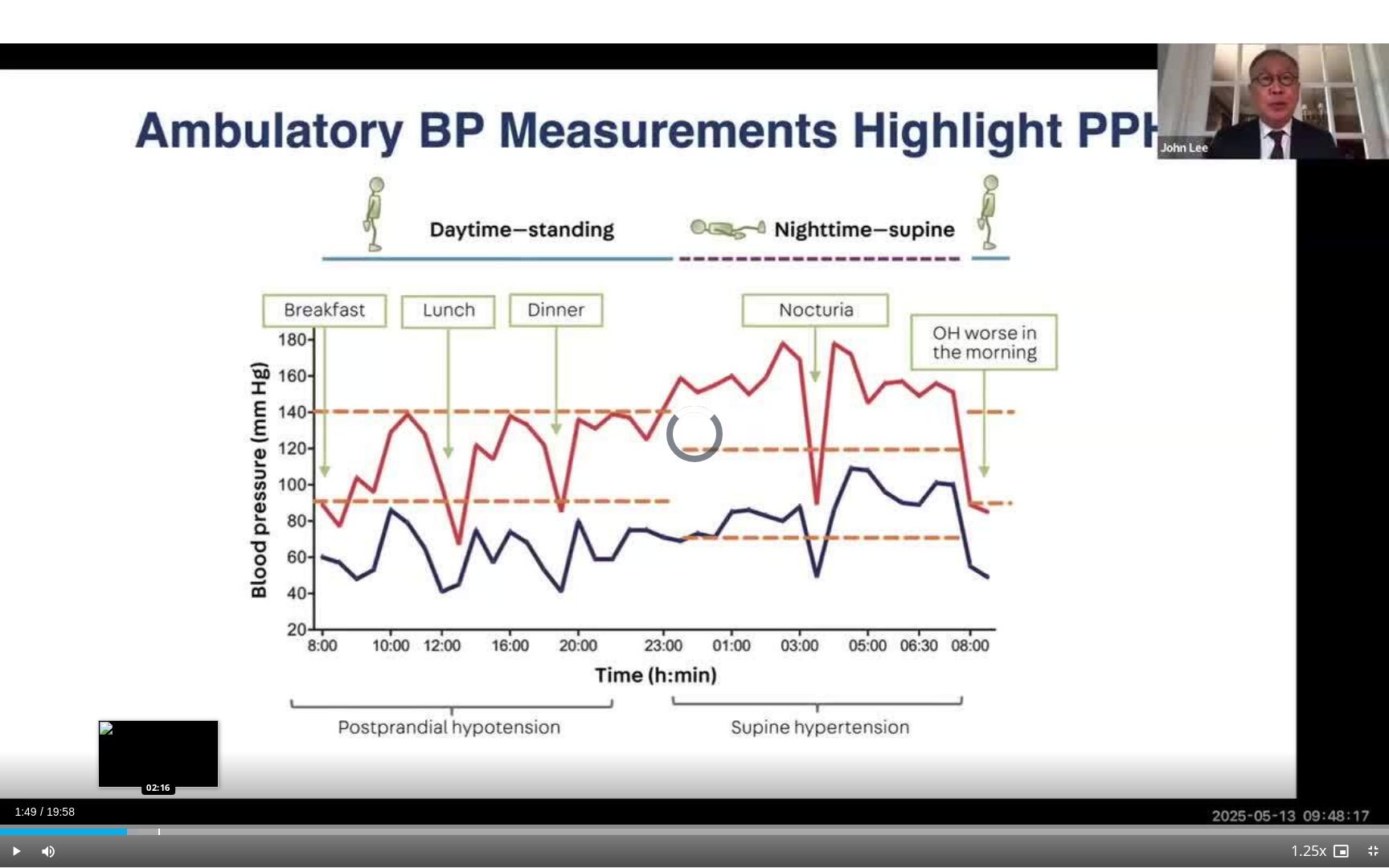 click on "Loaded :  9.91% 01:49 02:16" at bounding box center (694, 827) 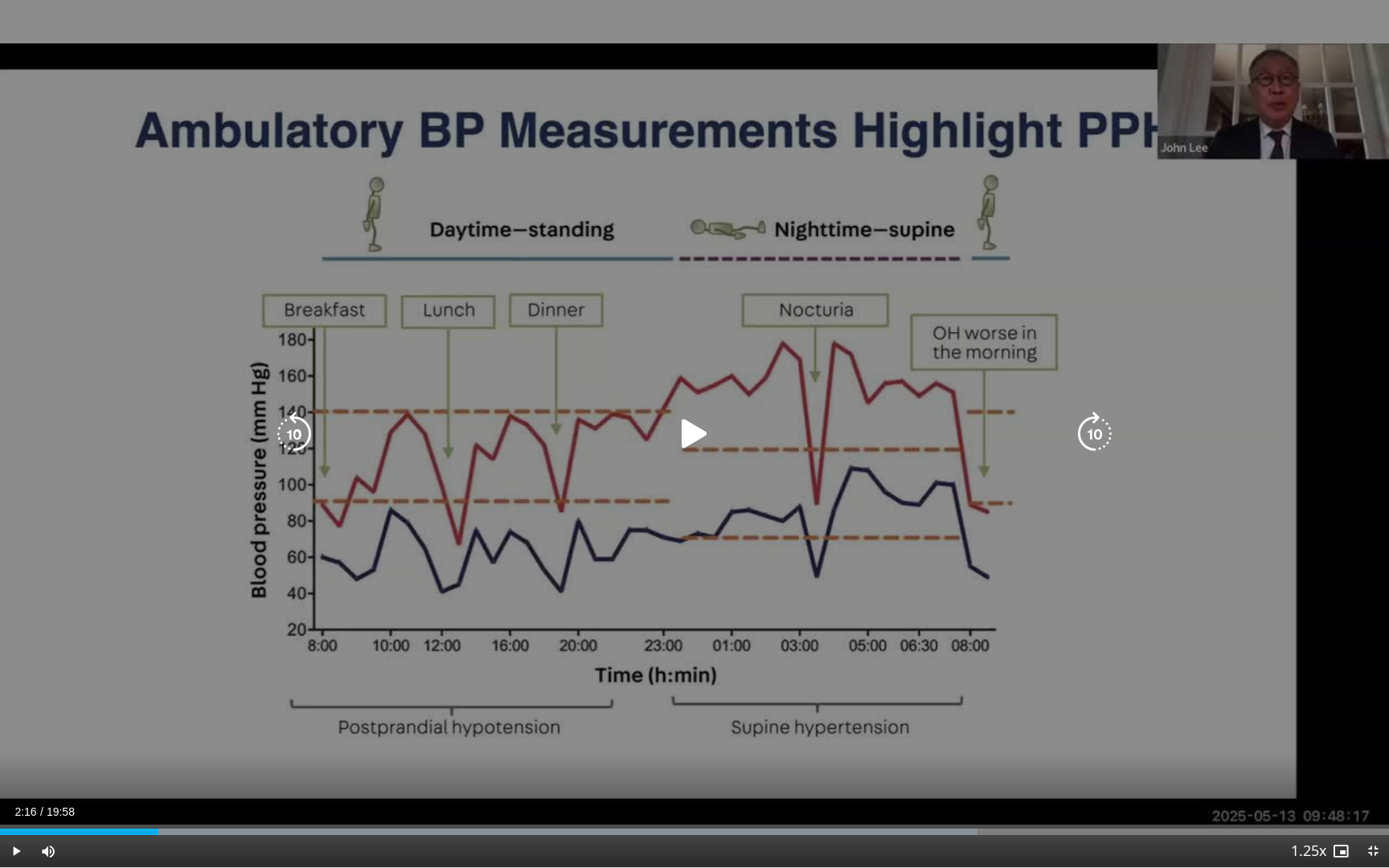 click at bounding box center (694, 434) 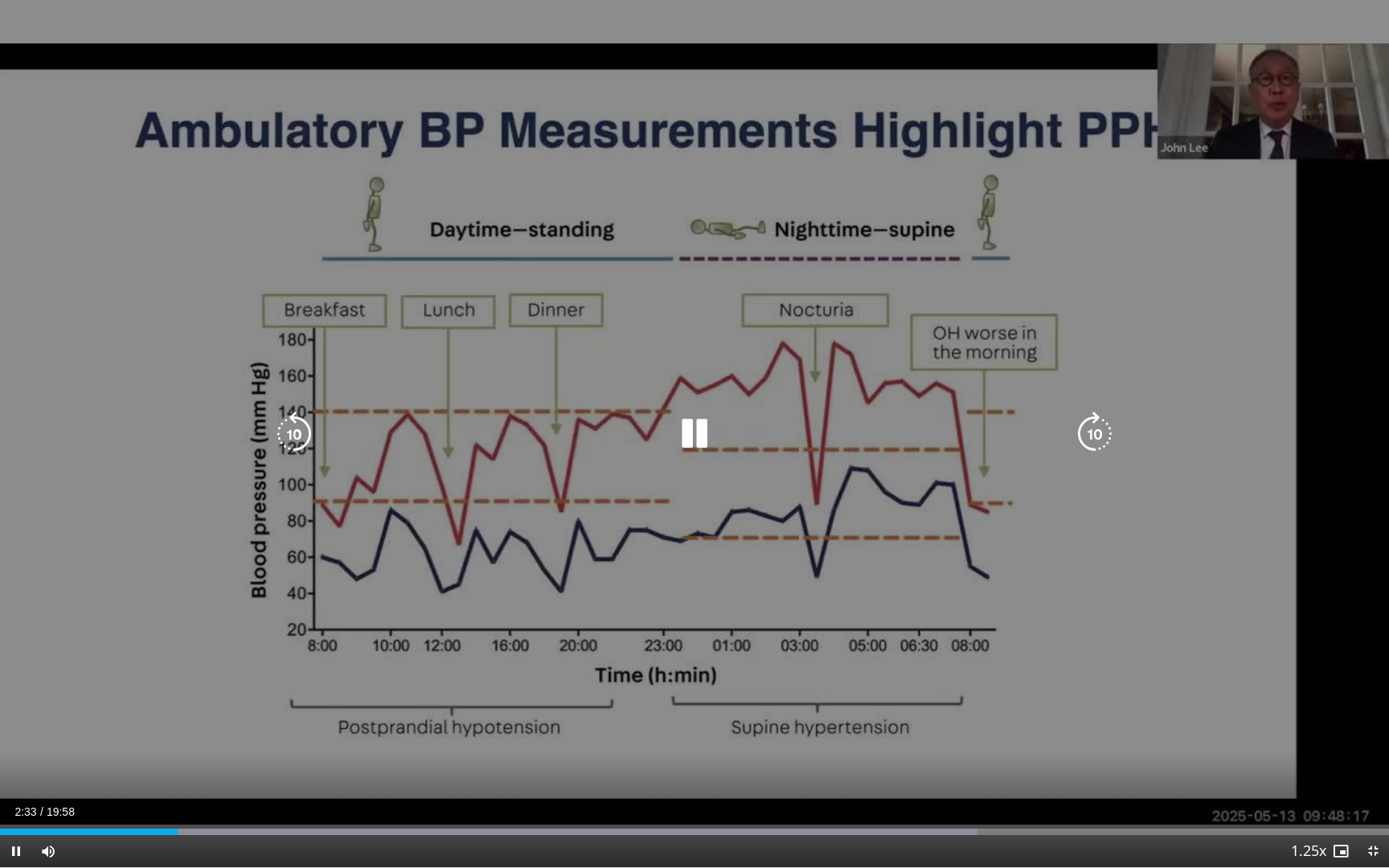 click at bounding box center (1095, 434) 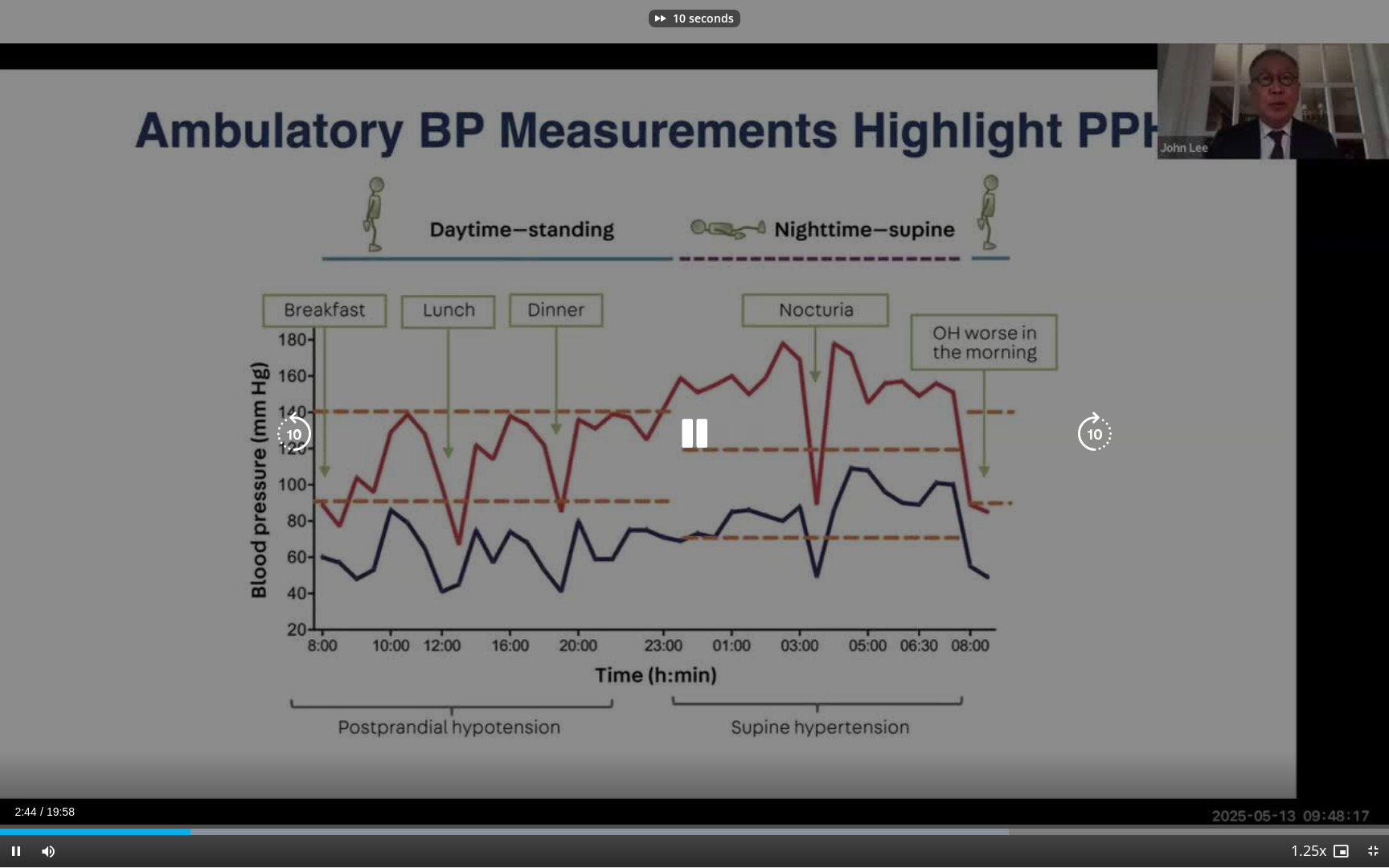 click at bounding box center [1095, 434] 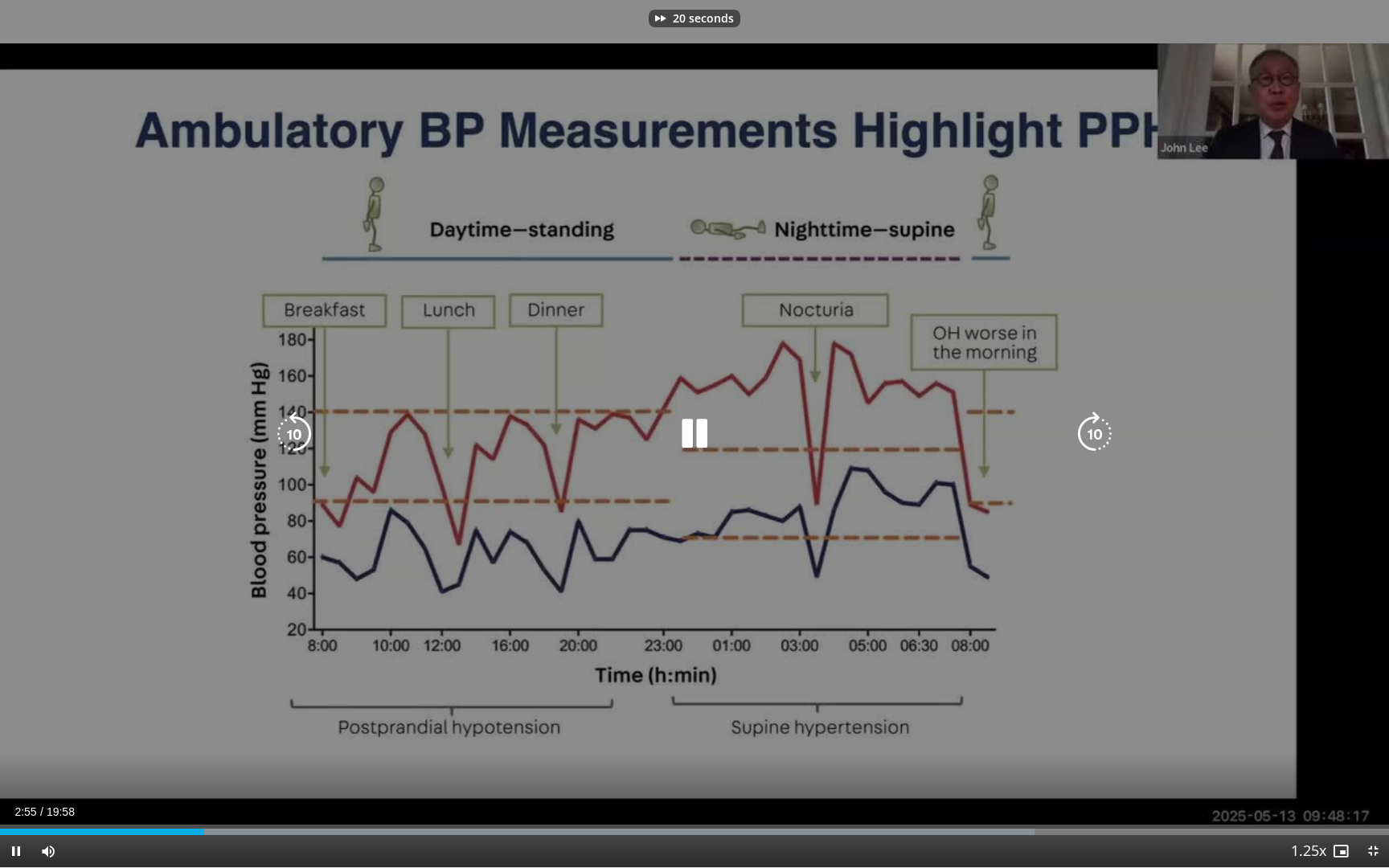 click at bounding box center (1095, 434) 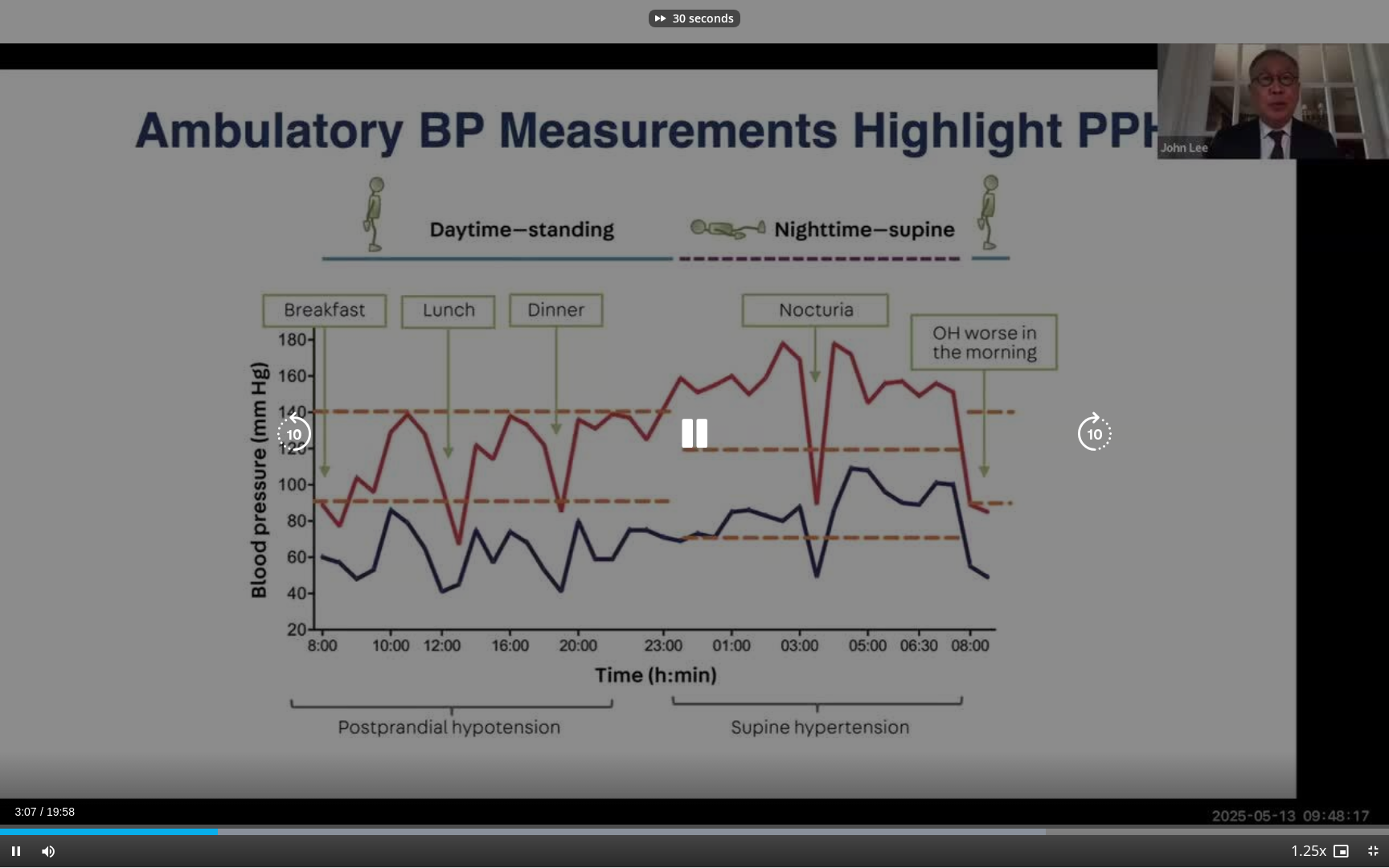 click at bounding box center (1095, 434) 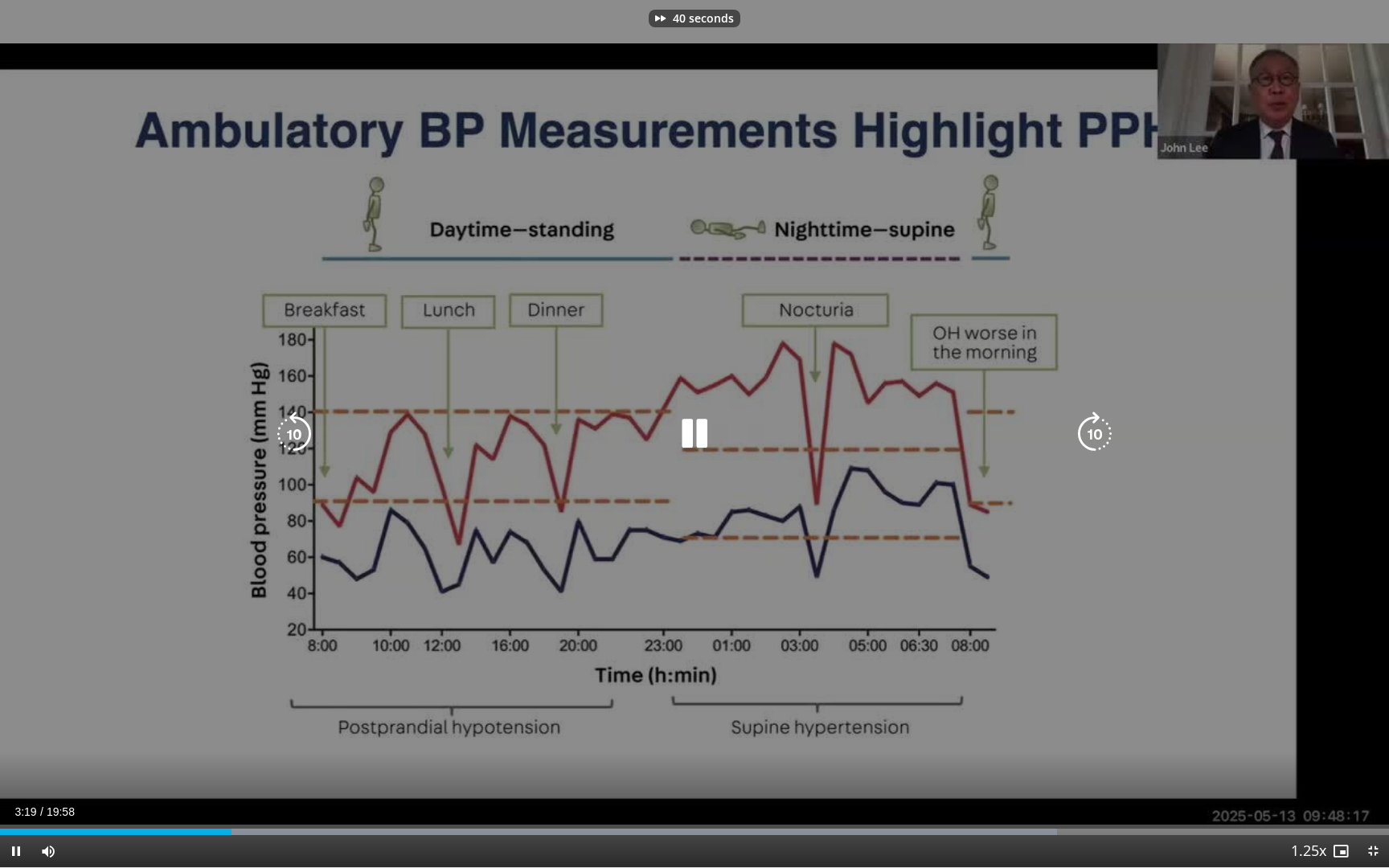 click at bounding box center (1095, 434) 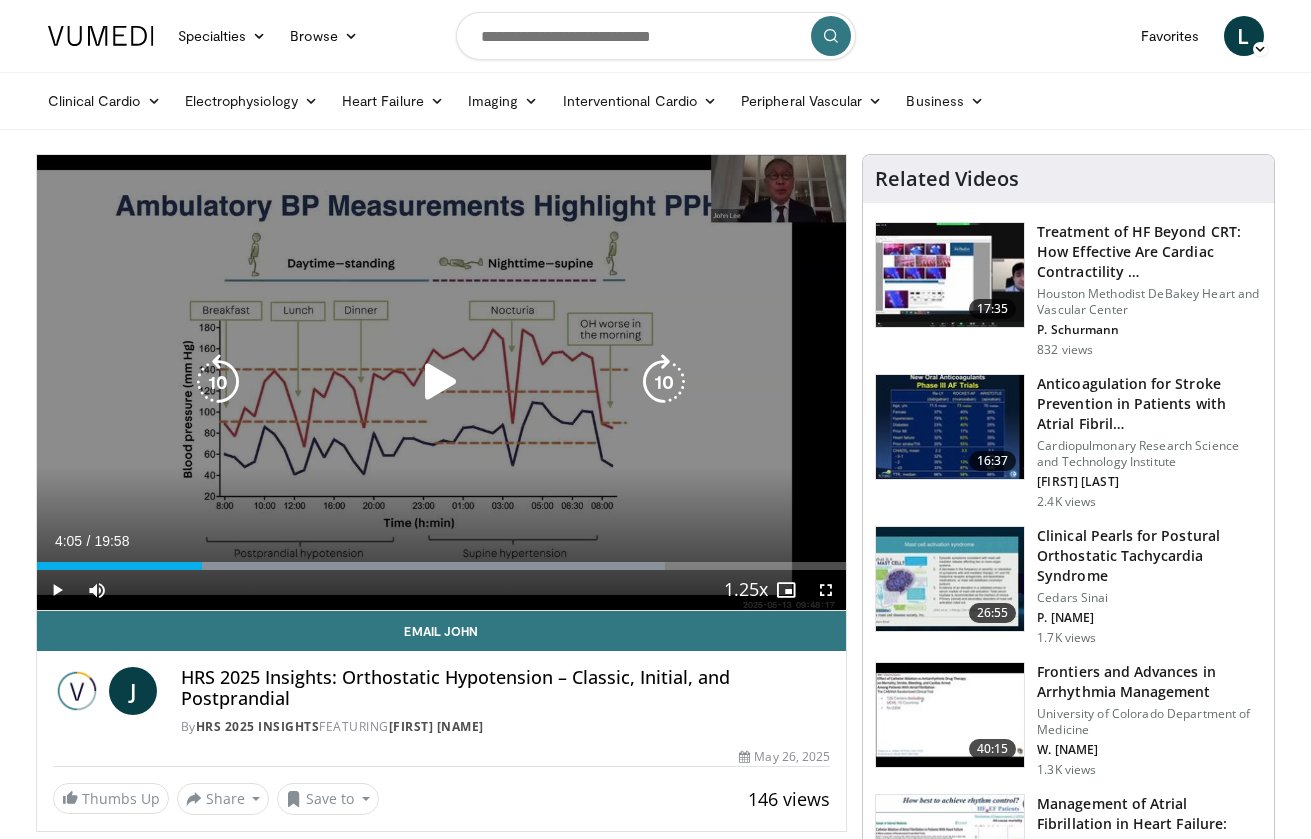 click at bounding box center [441, 382] 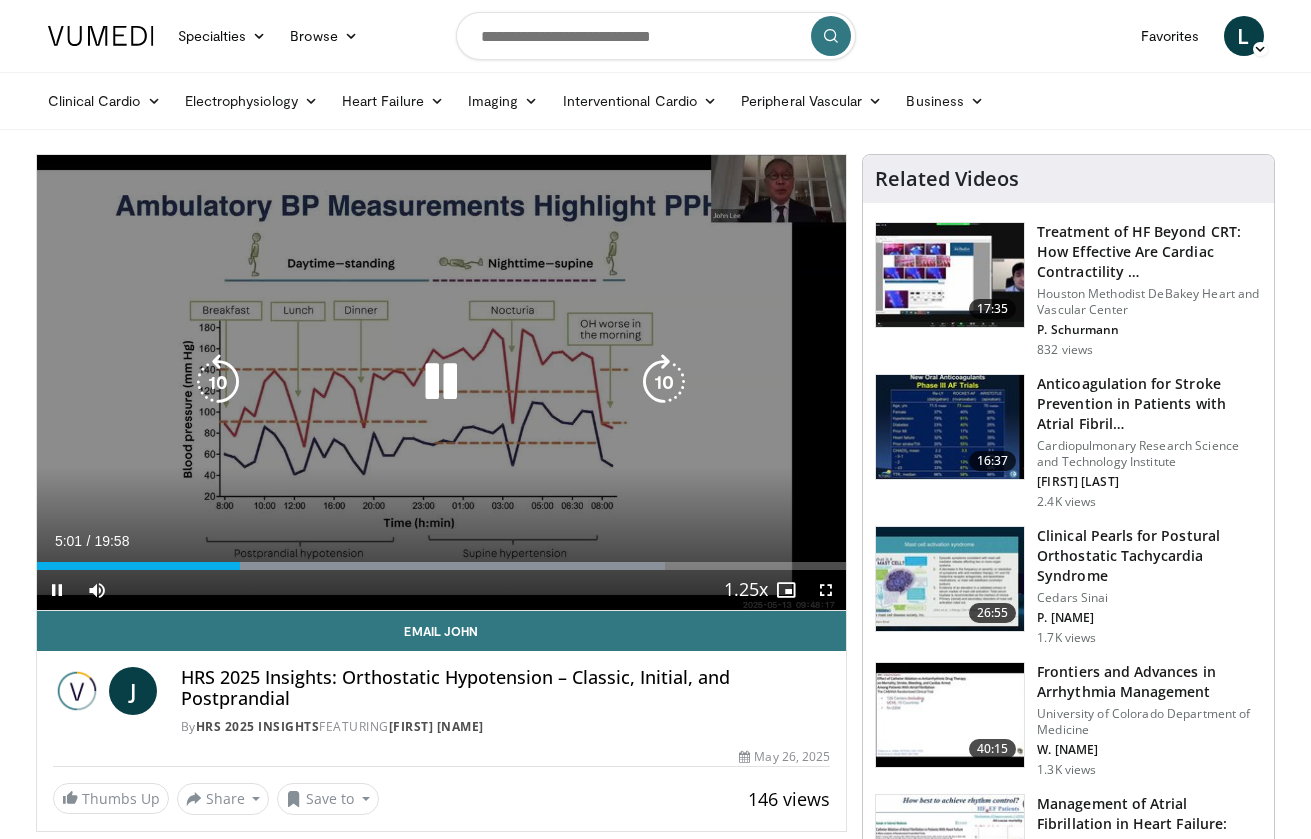 click at bounding box center [441, 382] 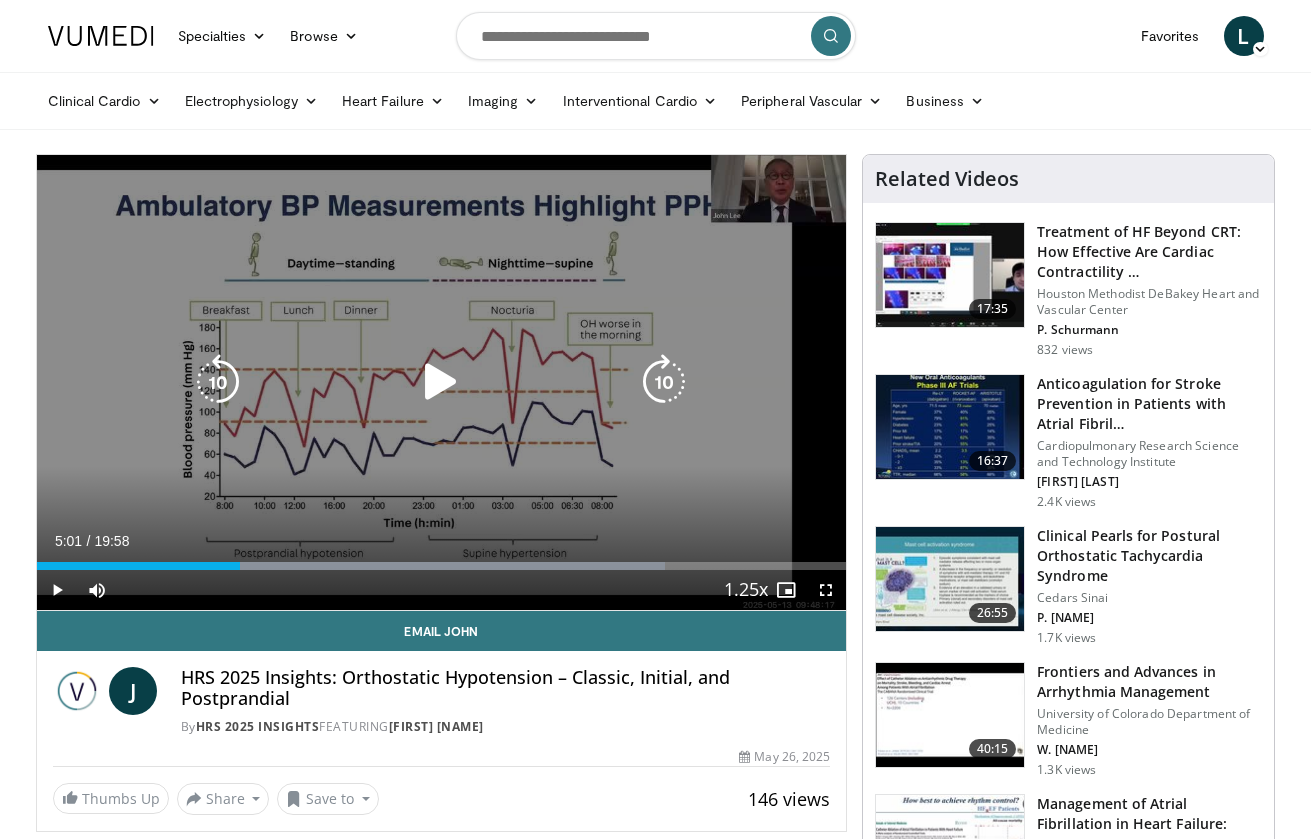 click at bounding box center (441, 382) 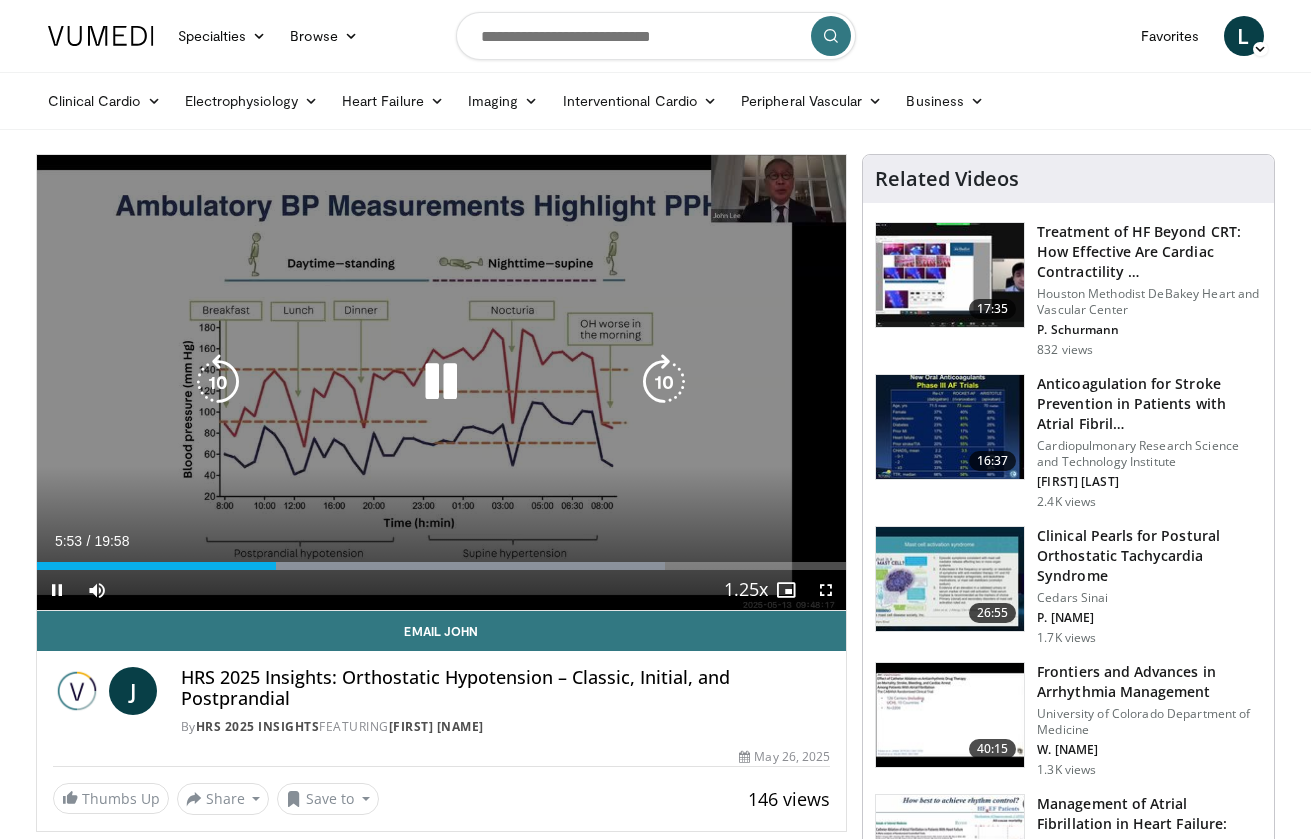 click at bounding box center (441, 382) 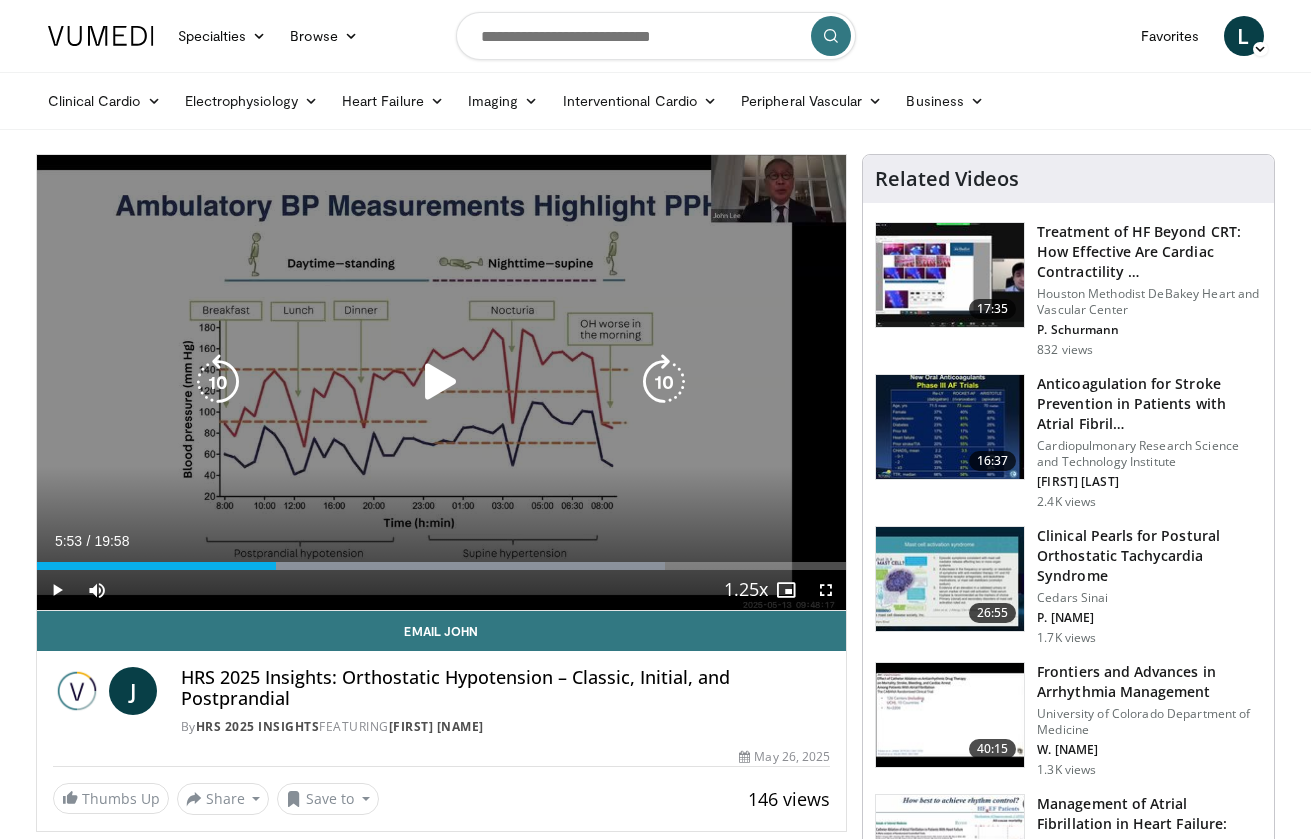click at bounding box center (441, 382) 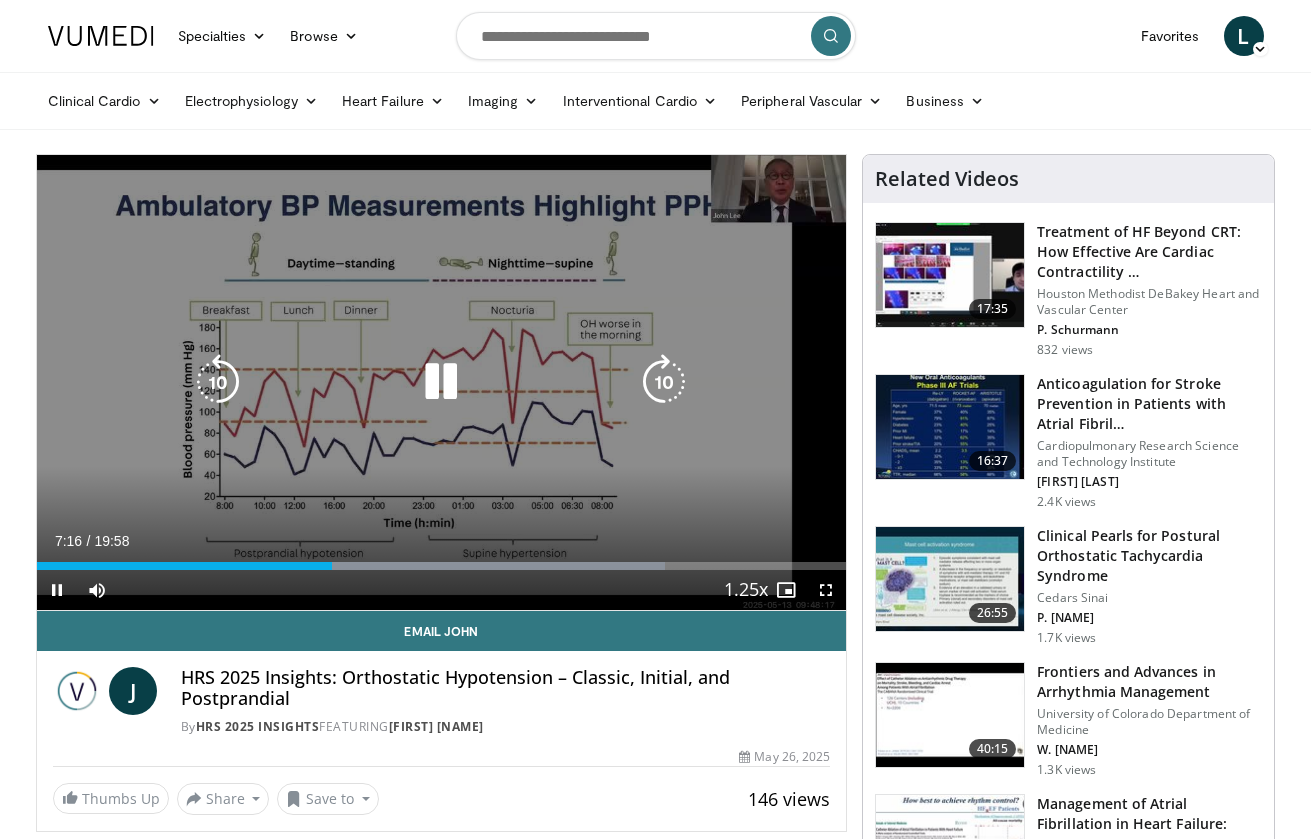 click at bounding box center [441, 382] 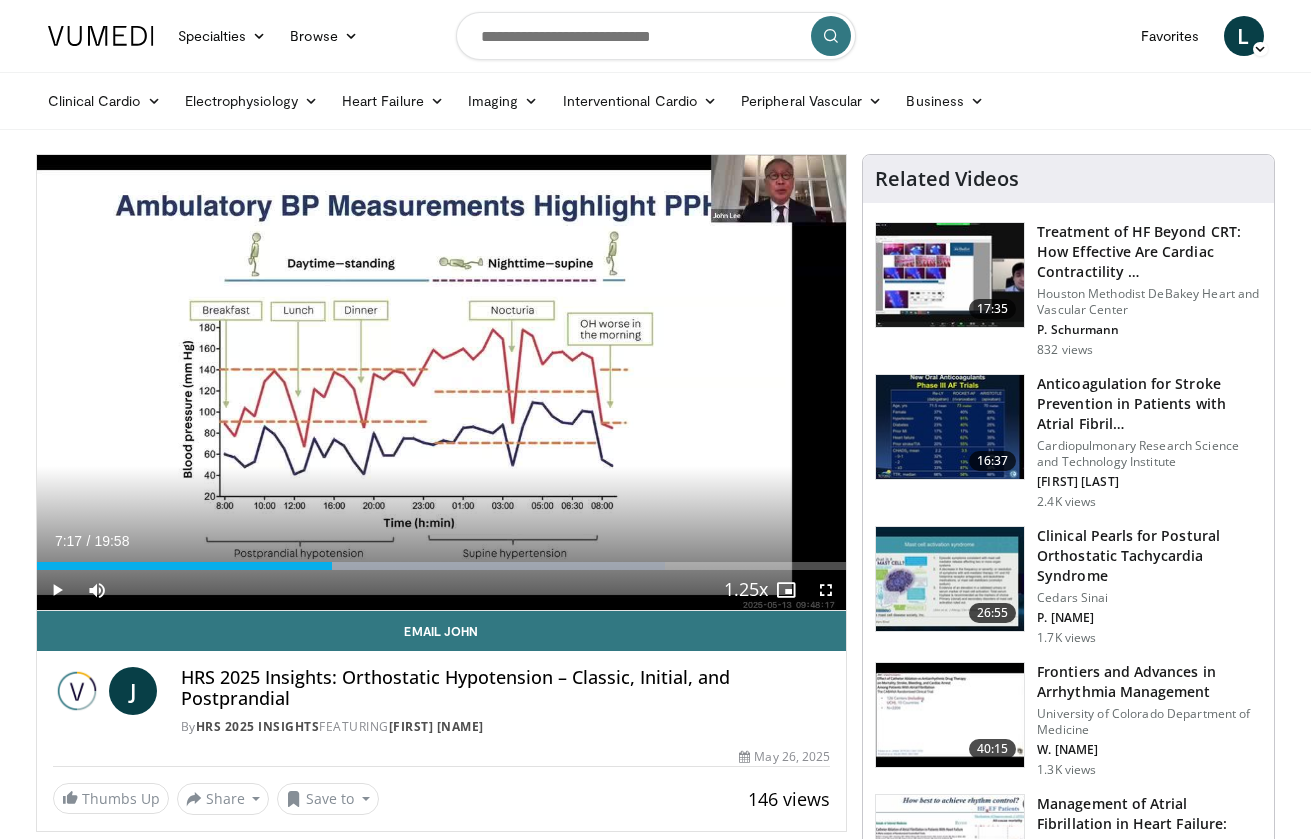 click on "146 views
May 26, 2025" at bounding box center [442, 757] 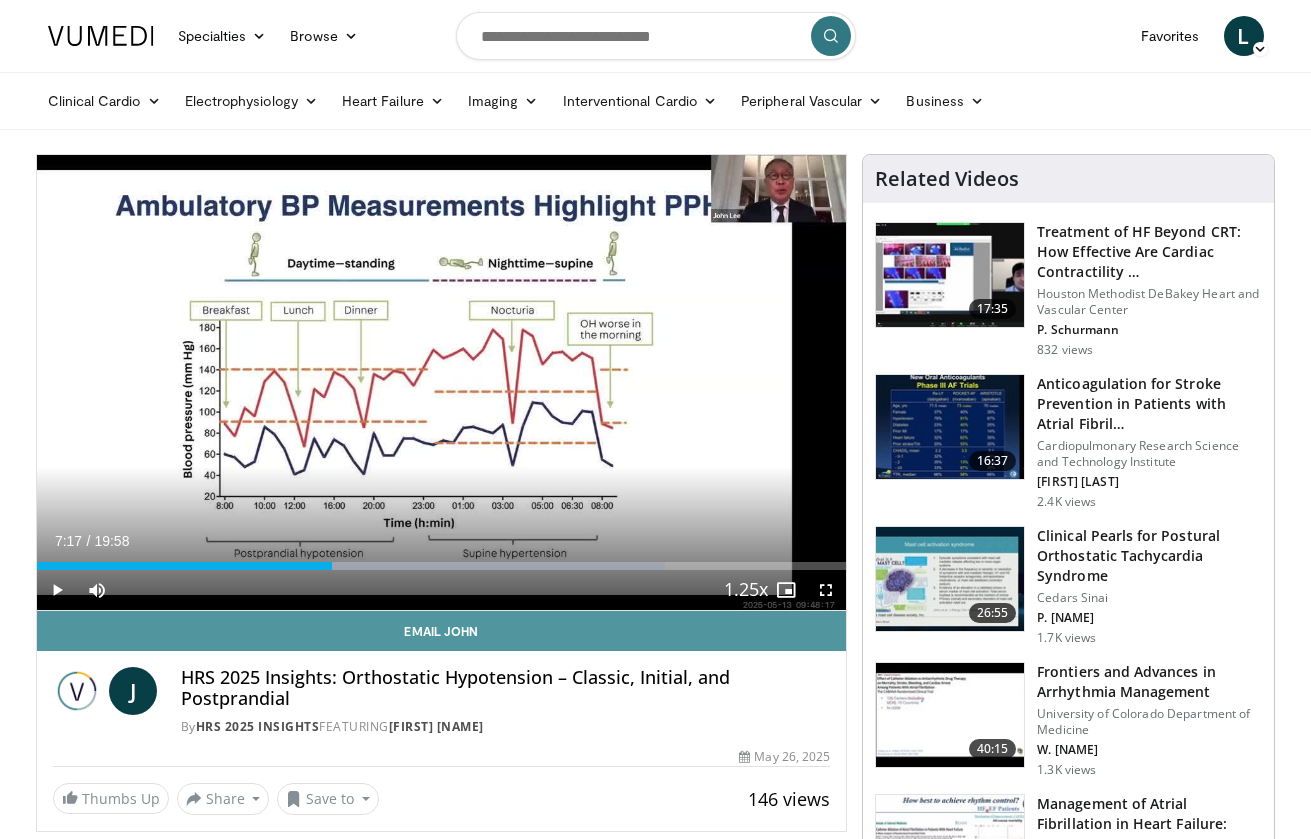 click on "Email
John" at bounding box center (442, 631) 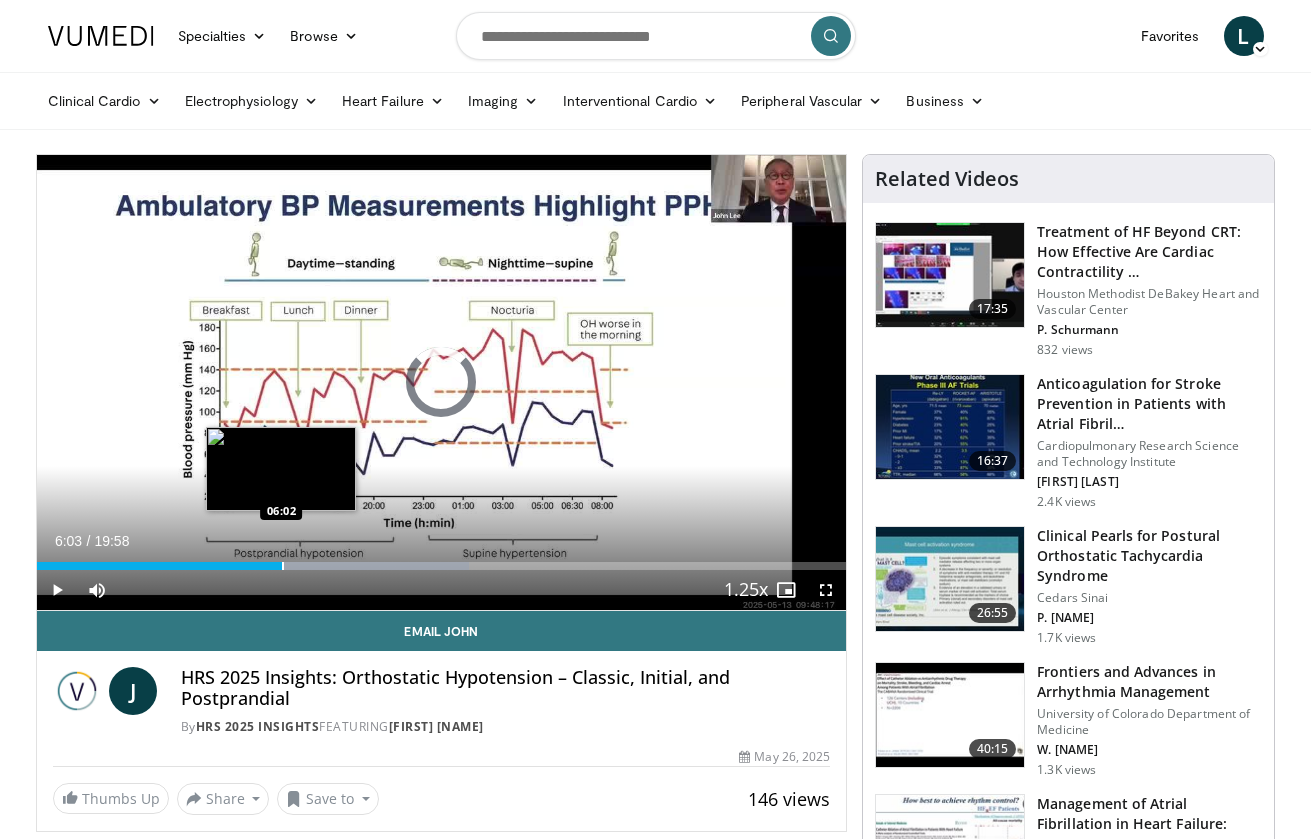 click at bounding box center (283, 566) 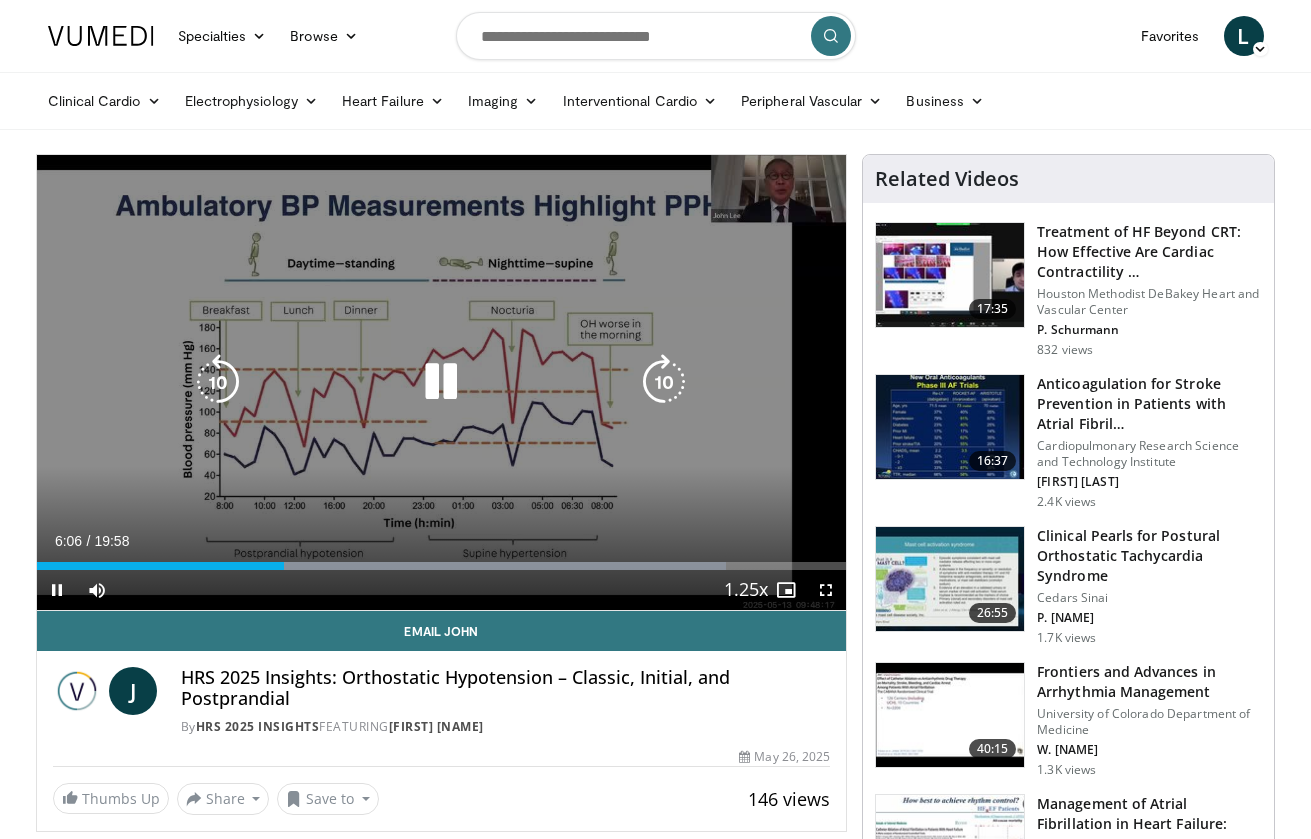 click at bounding box center (664, 382) 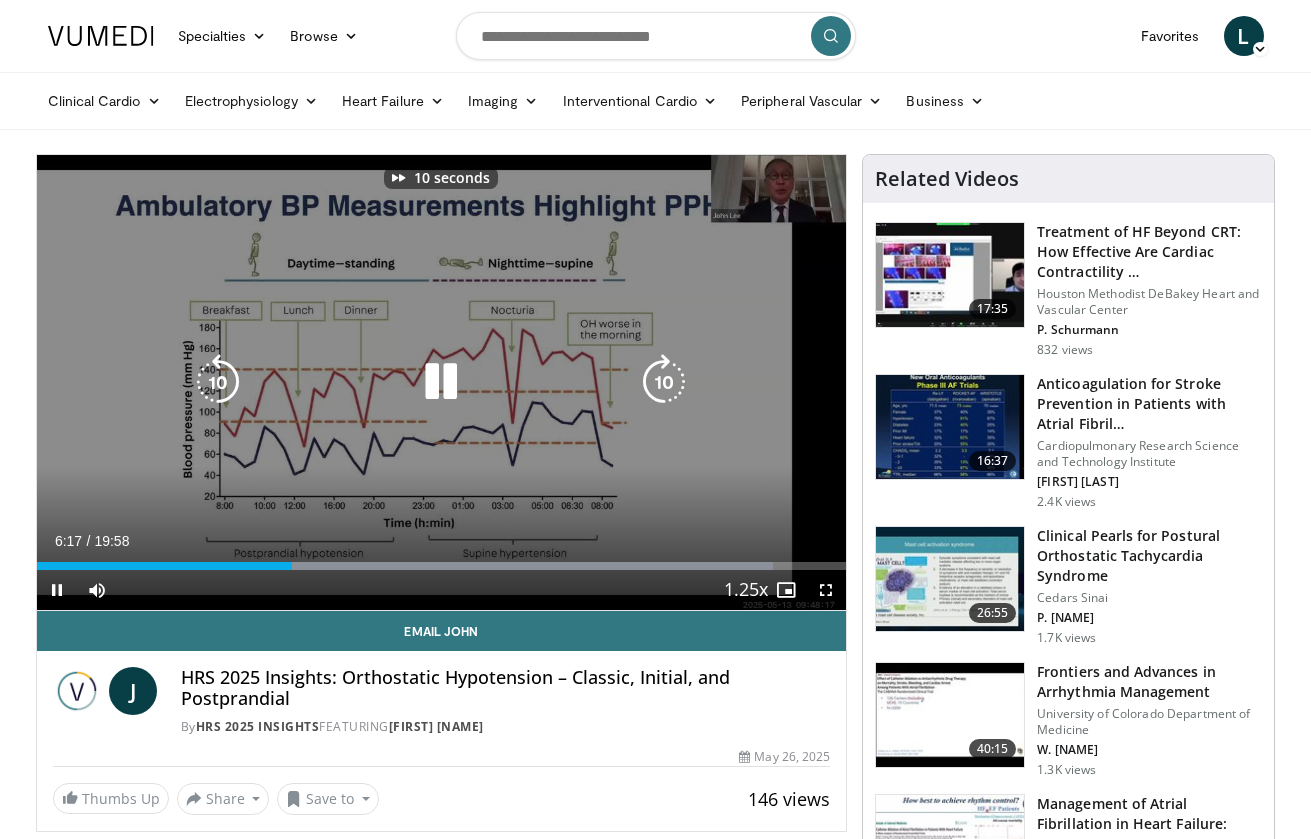 click at bounding box center (664, 382) 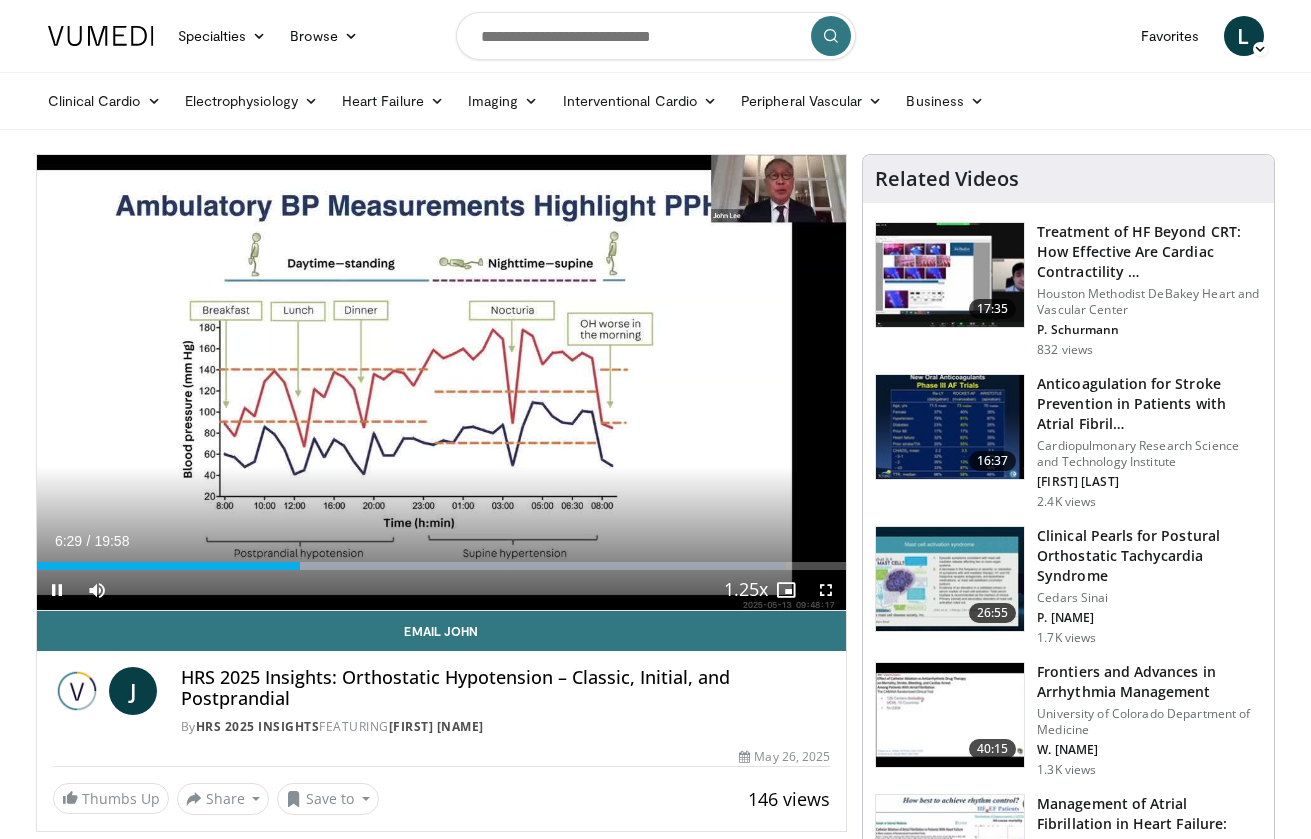 click at bounding box center (826, 590) 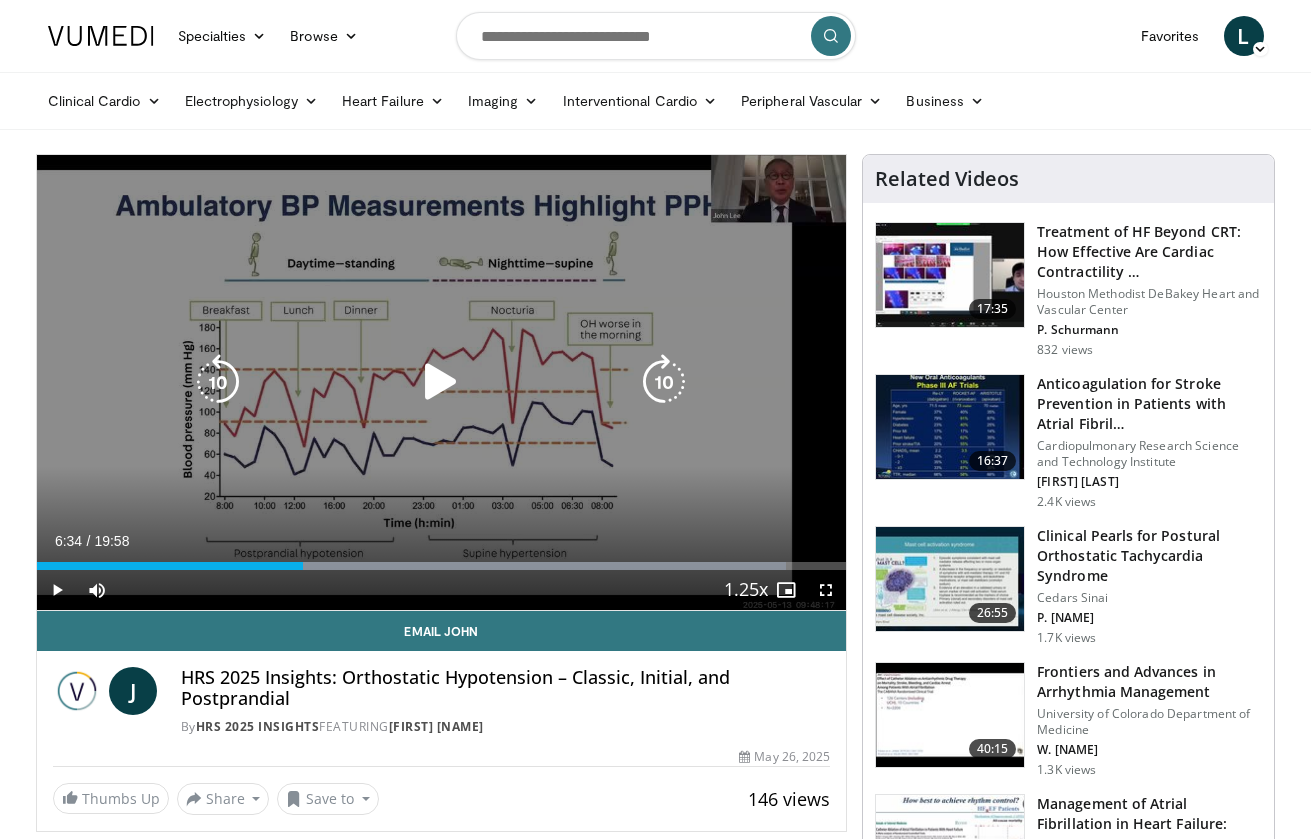 click at bounding box center (441, 382) 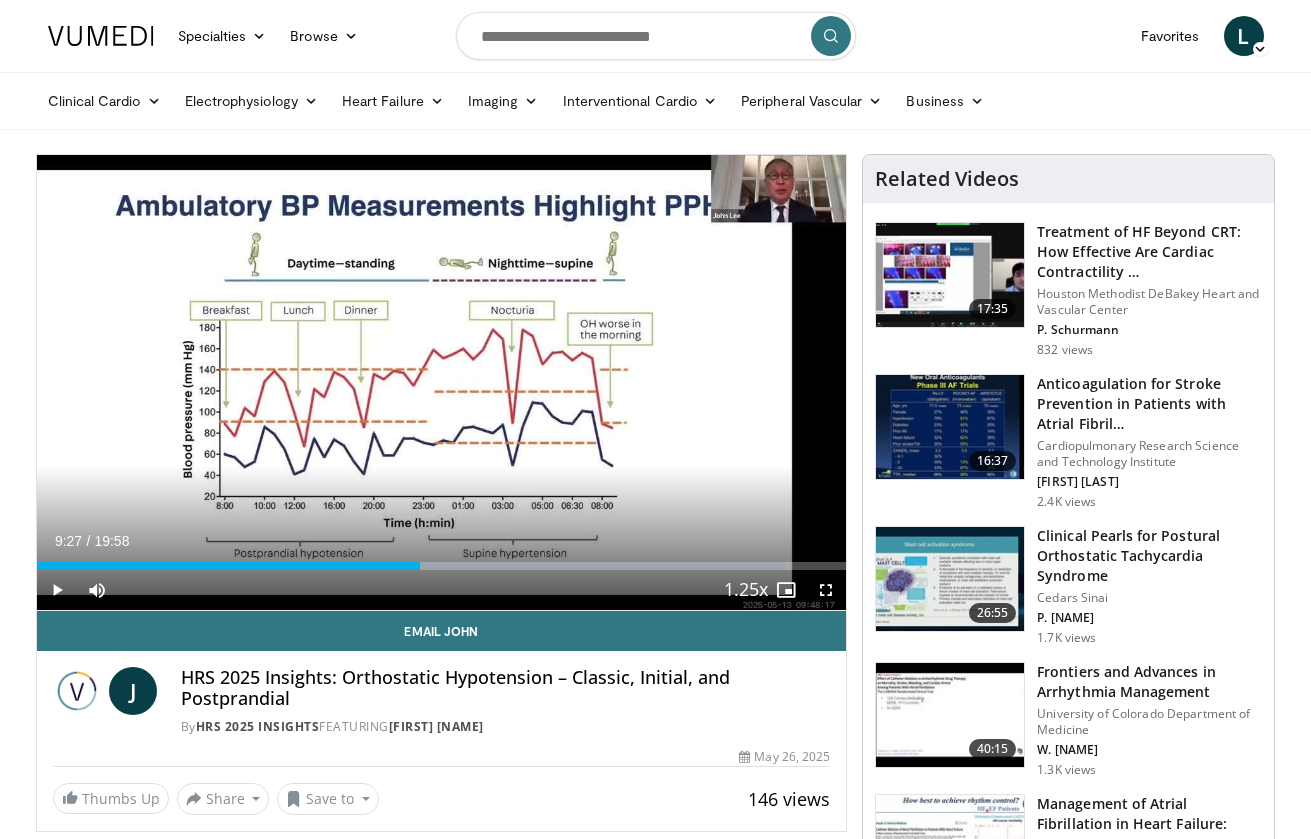 click at bounding box center (826, 590) 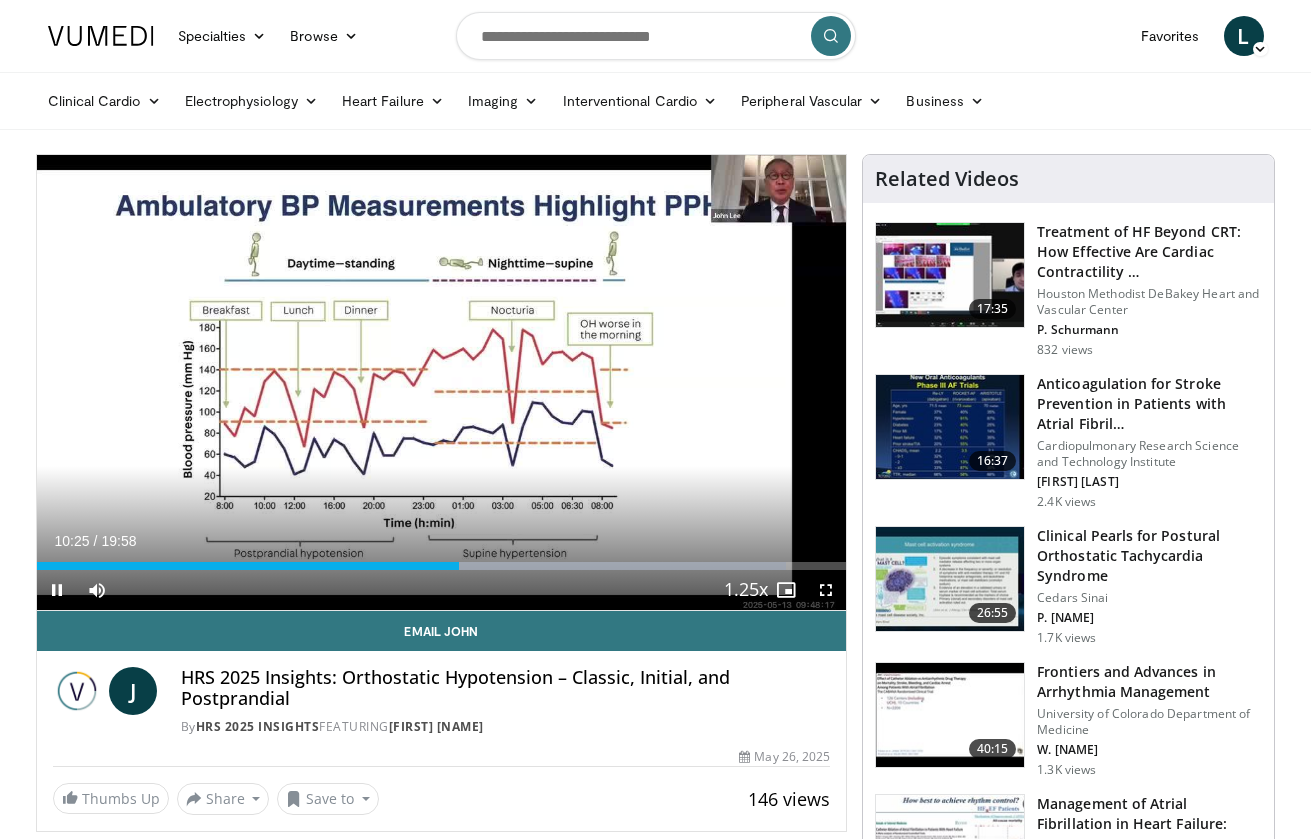 click at bounding box center (826, 590) 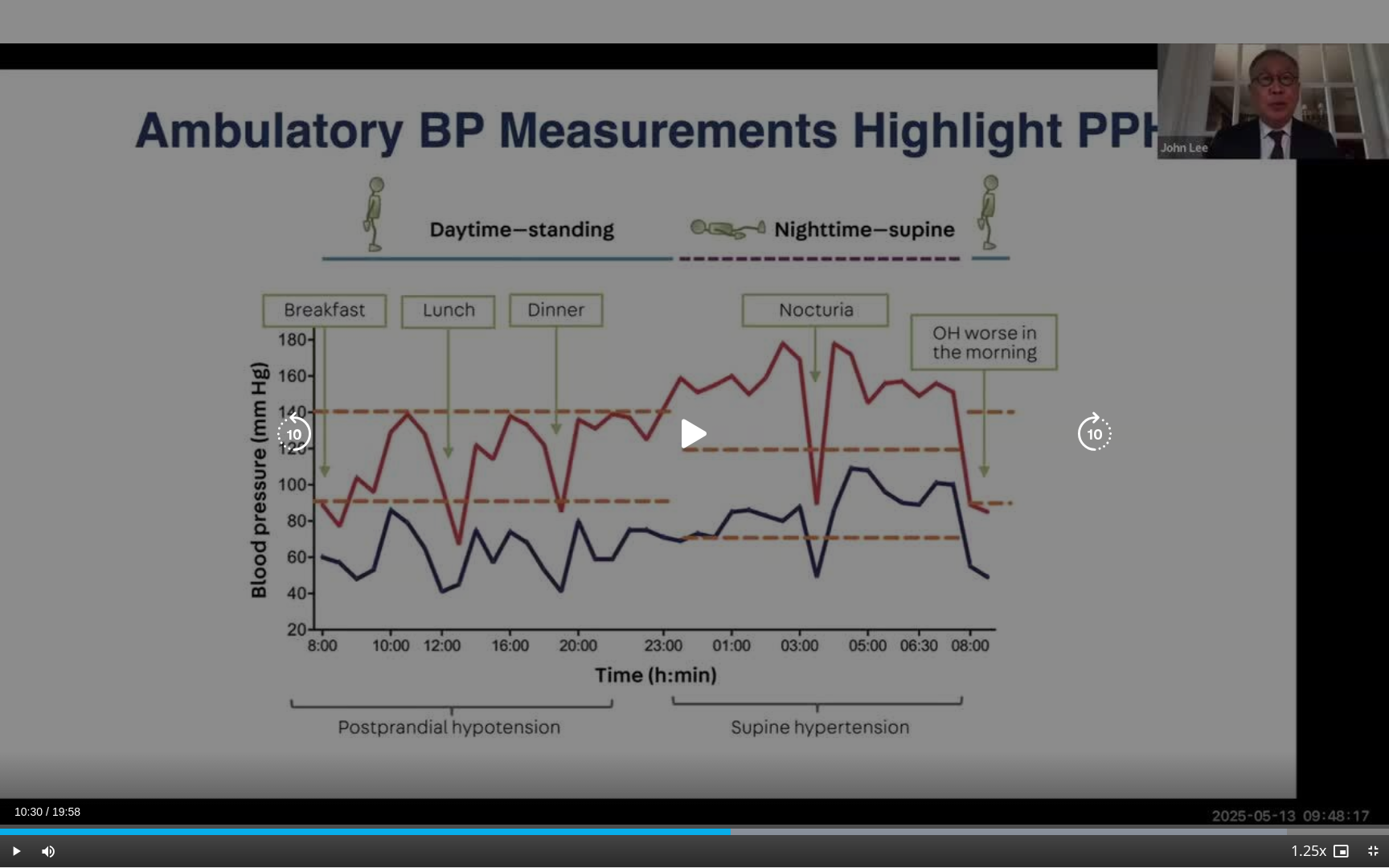click on "20 seconds
Tap to unmute" at bounding box center (694, 433) 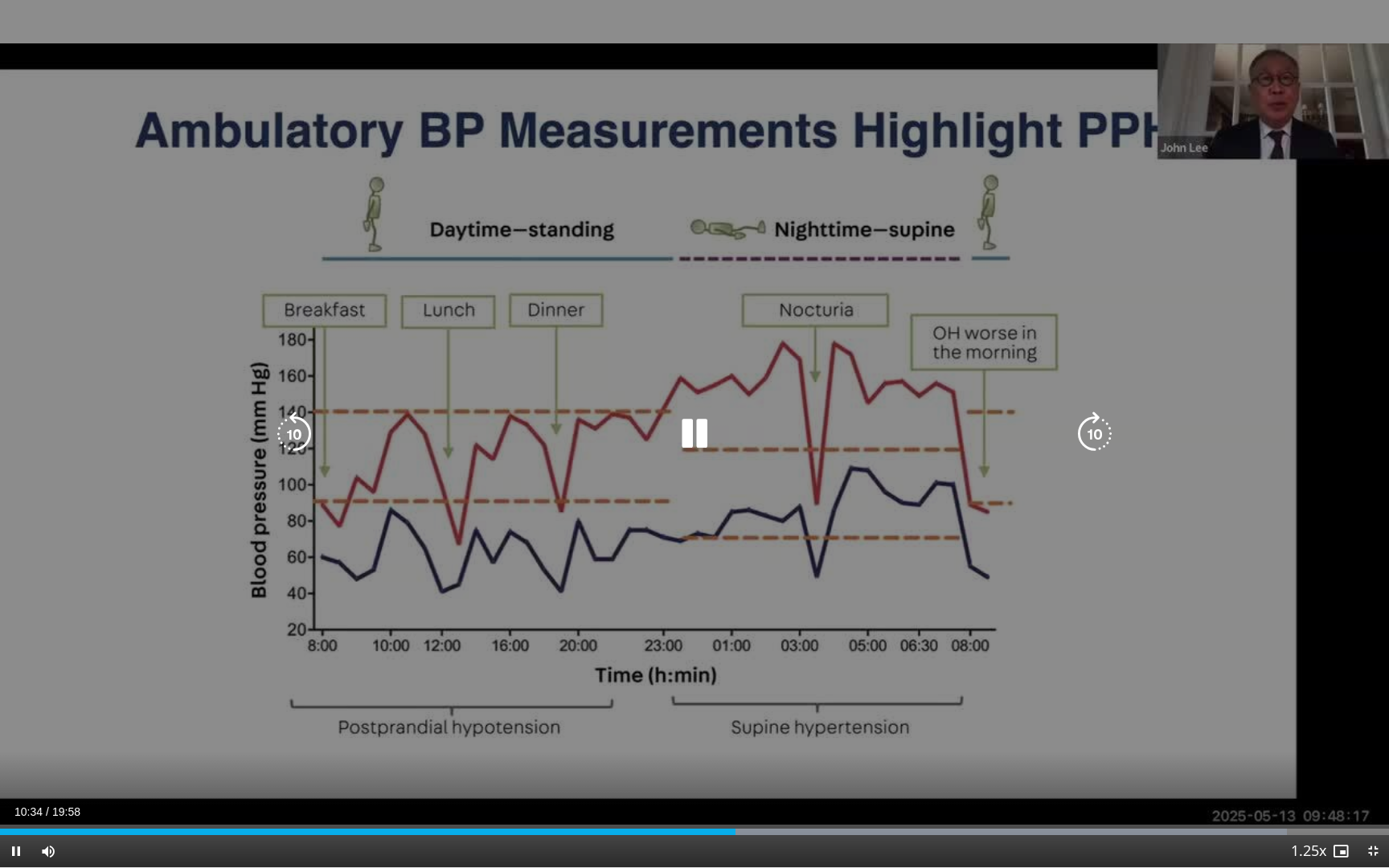 click at bounding box center (694, 434) 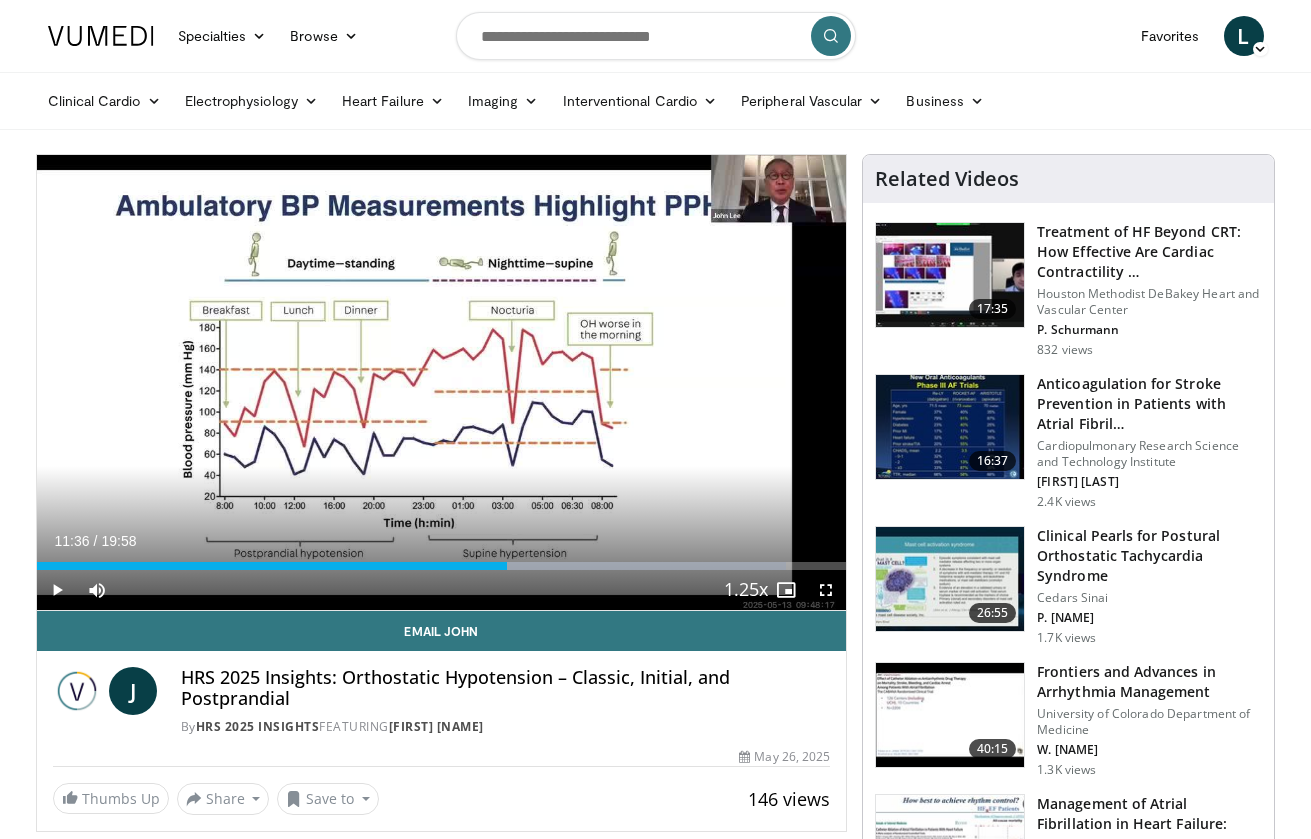 click at bounding box center (826, 590) 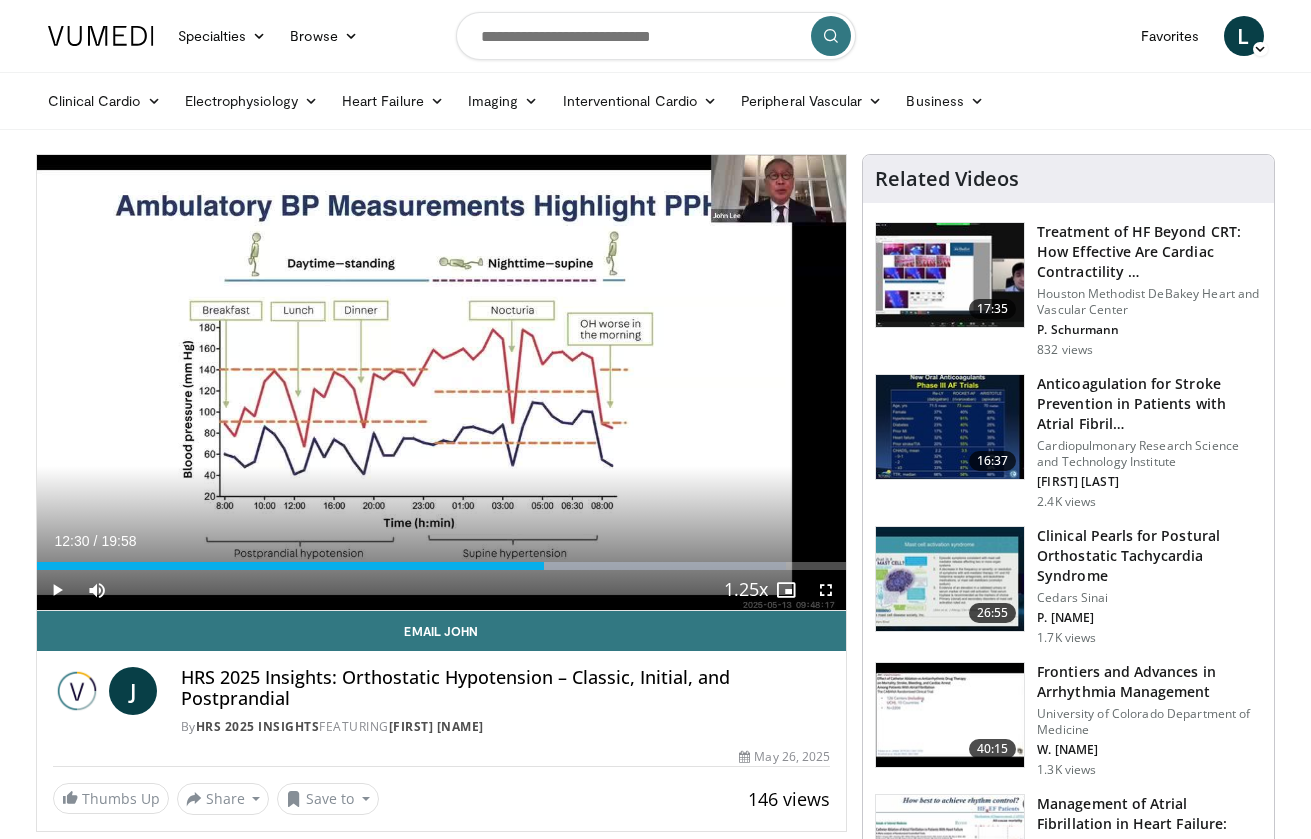 click at bounding box center [826, 590] 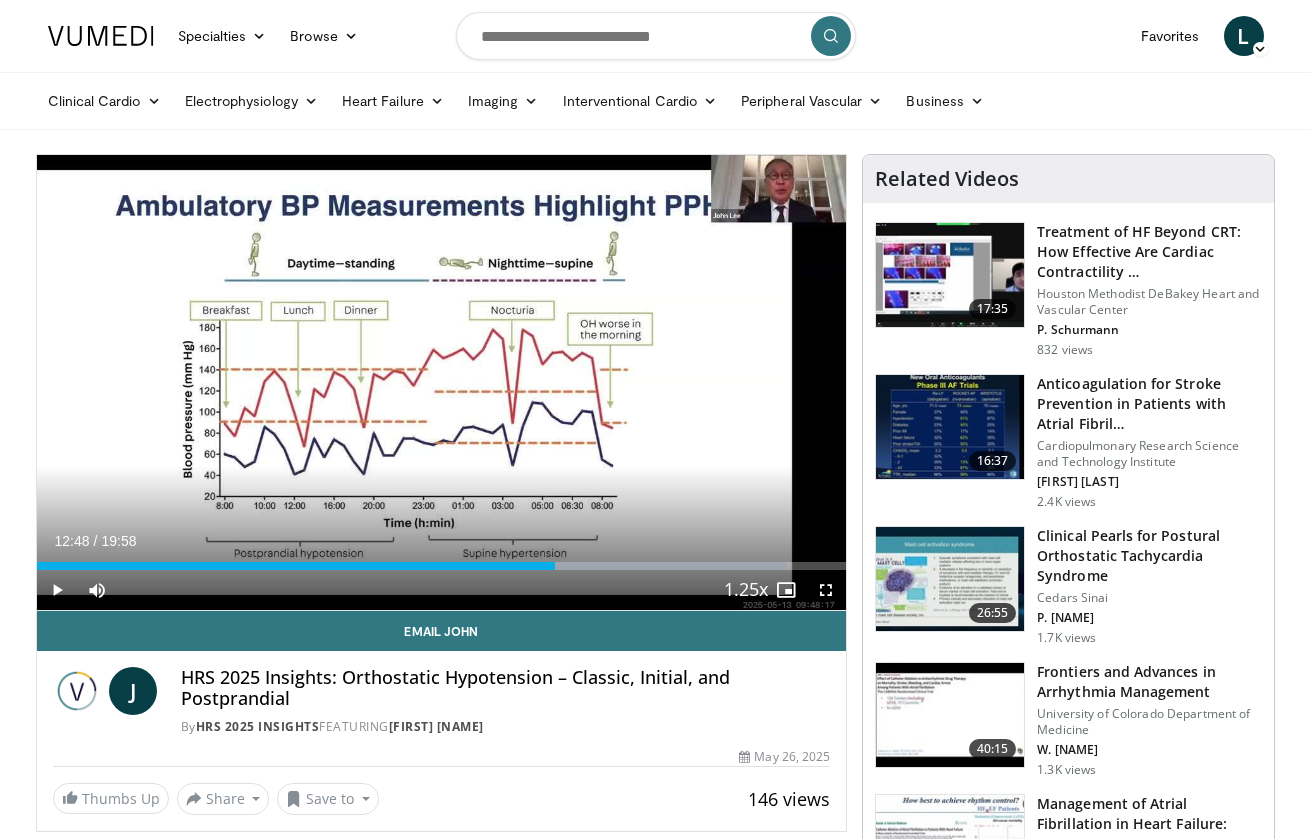 click at bounding box center [826, 590] 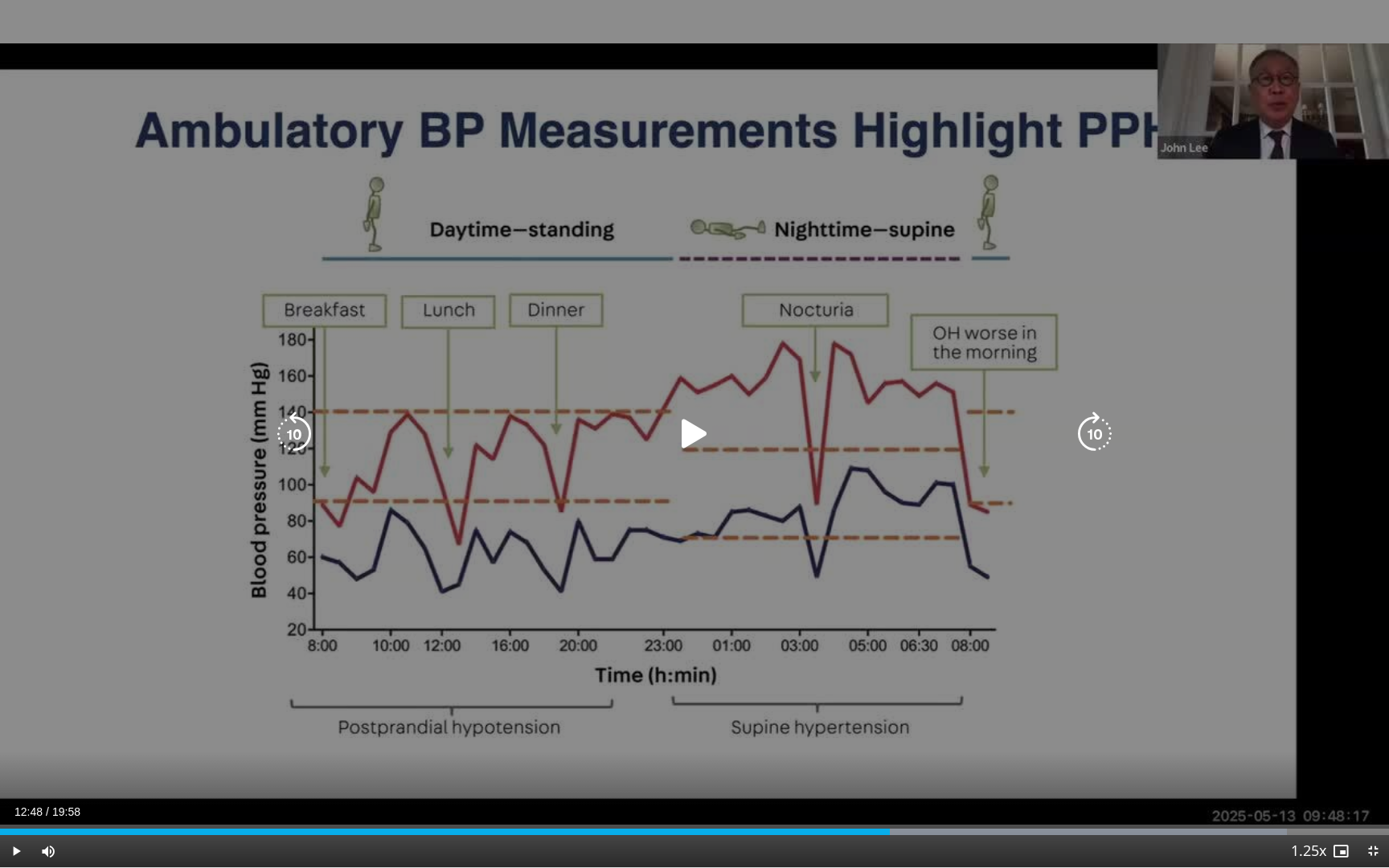 click on "20 seconds
Tap to unmute" at bounding box center [694, 433] 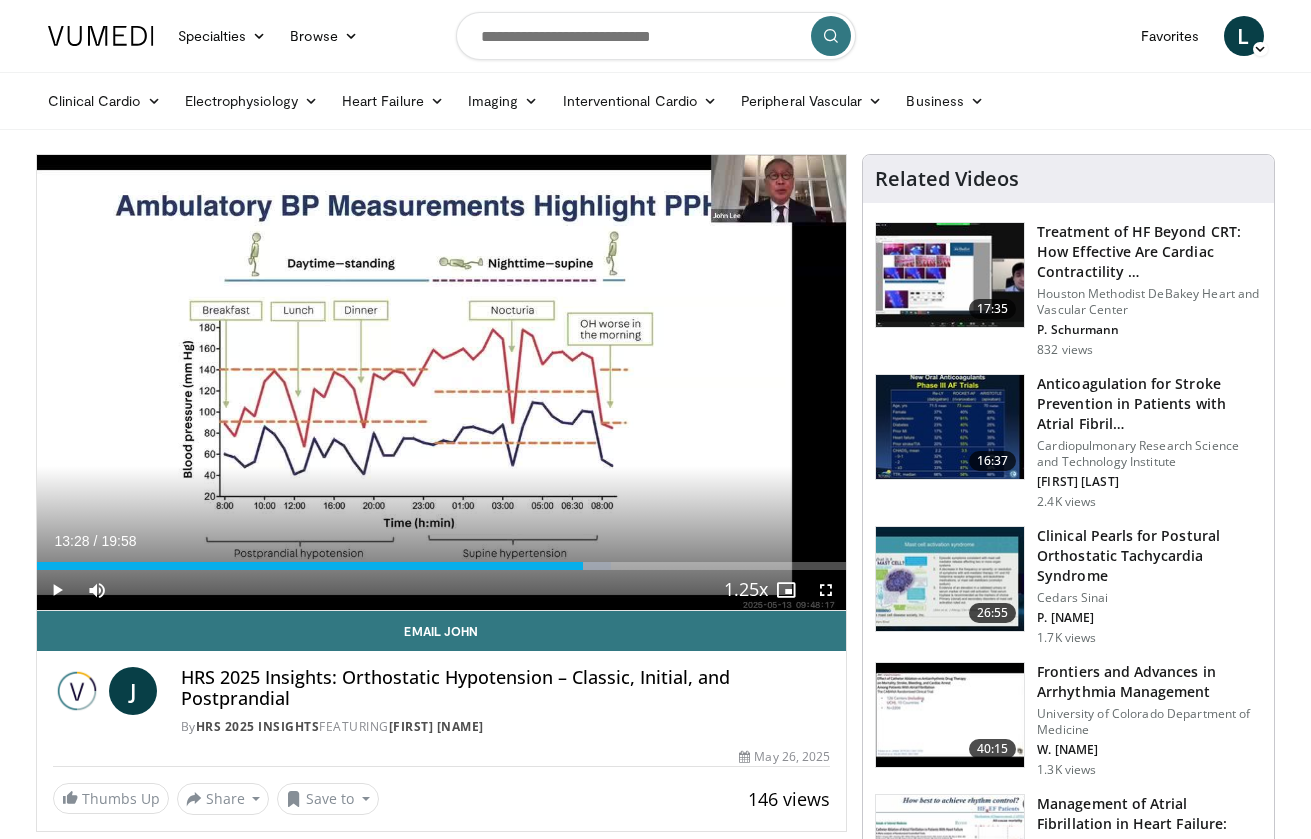 click at bounding box center [826, 590] 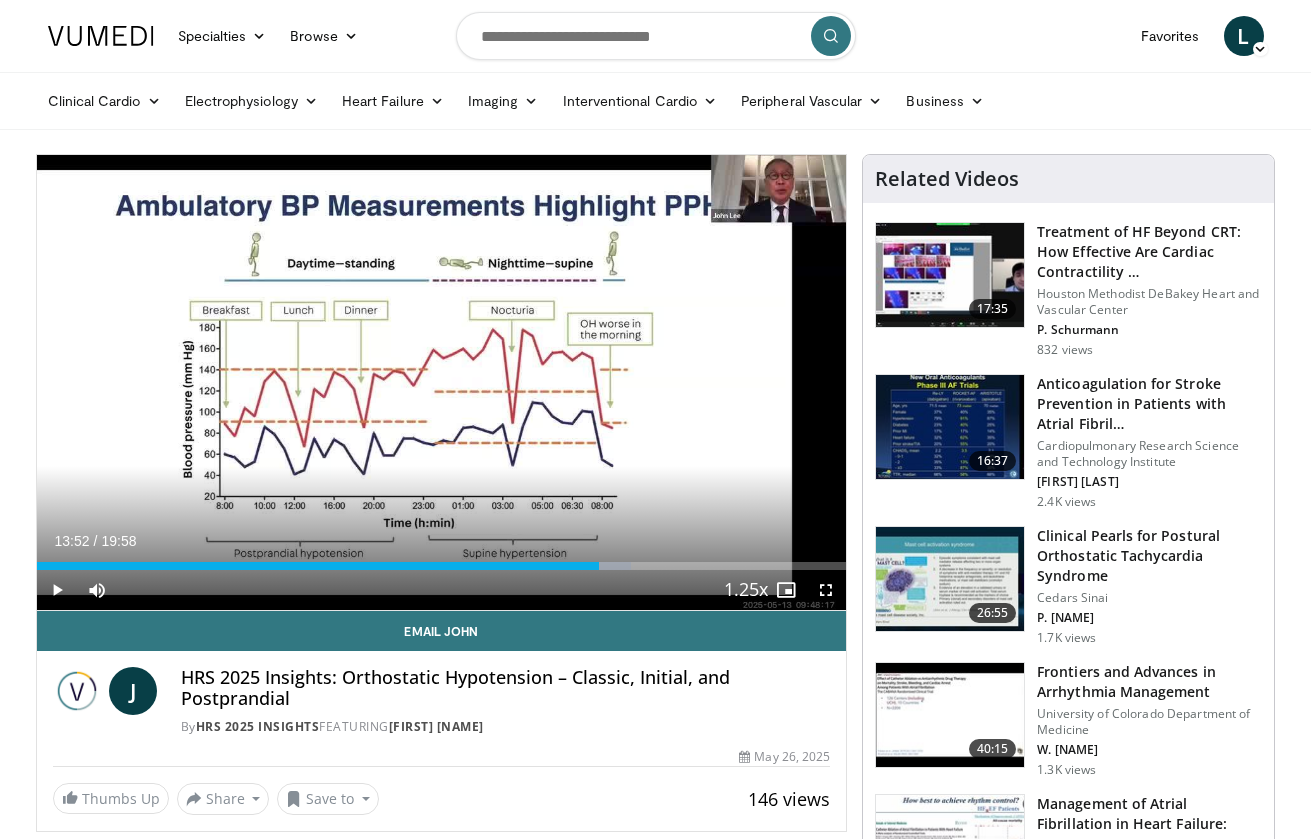 click at bounding box center (826, 590) 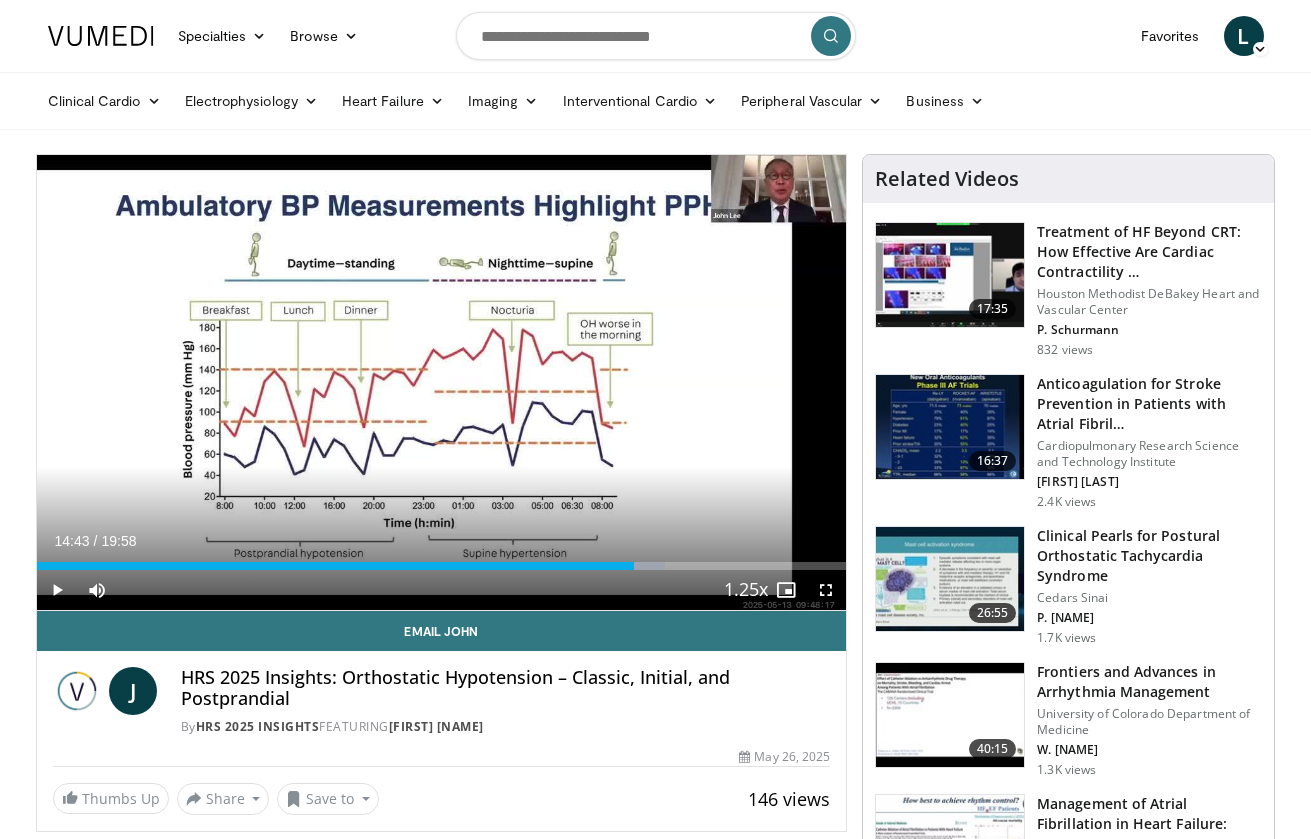 click at bounding box center (826, 590) 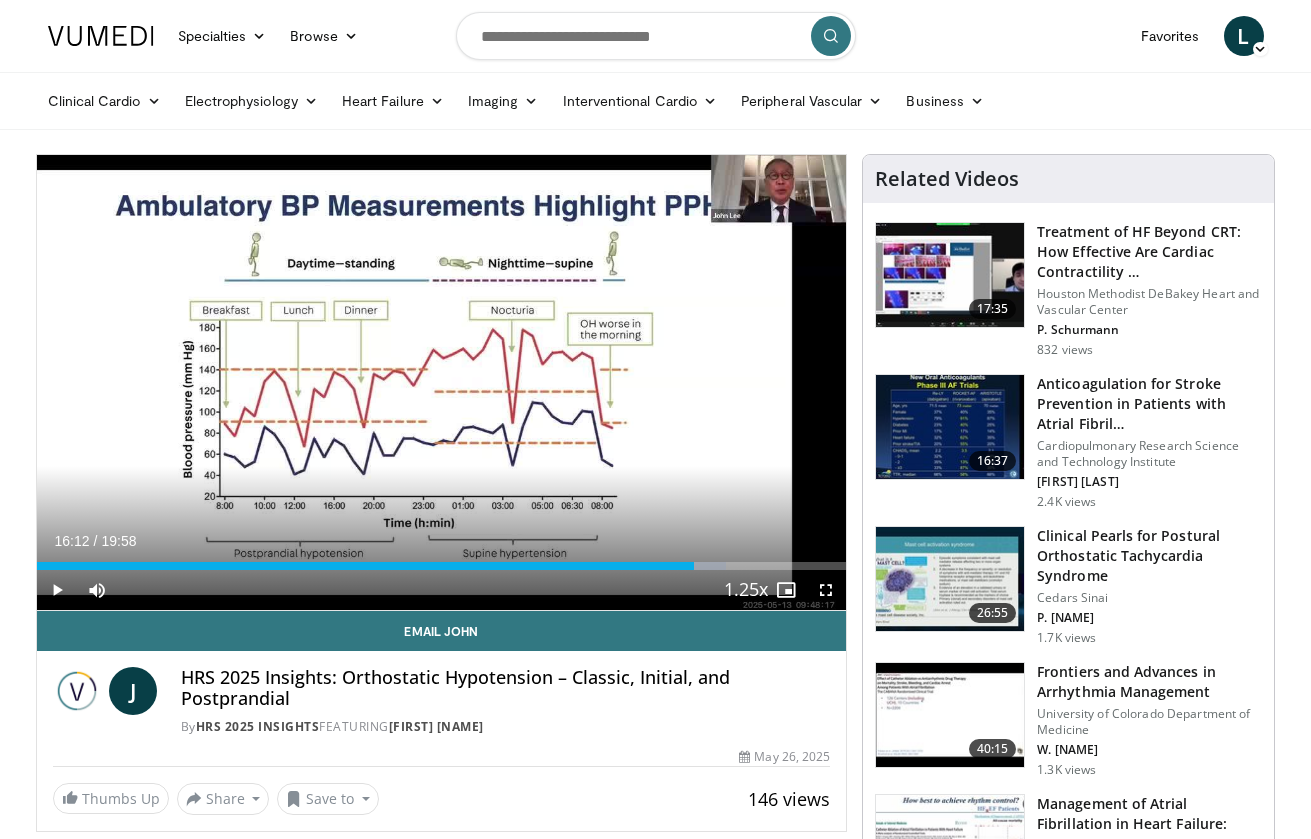 click at bounding box center (826, 590) 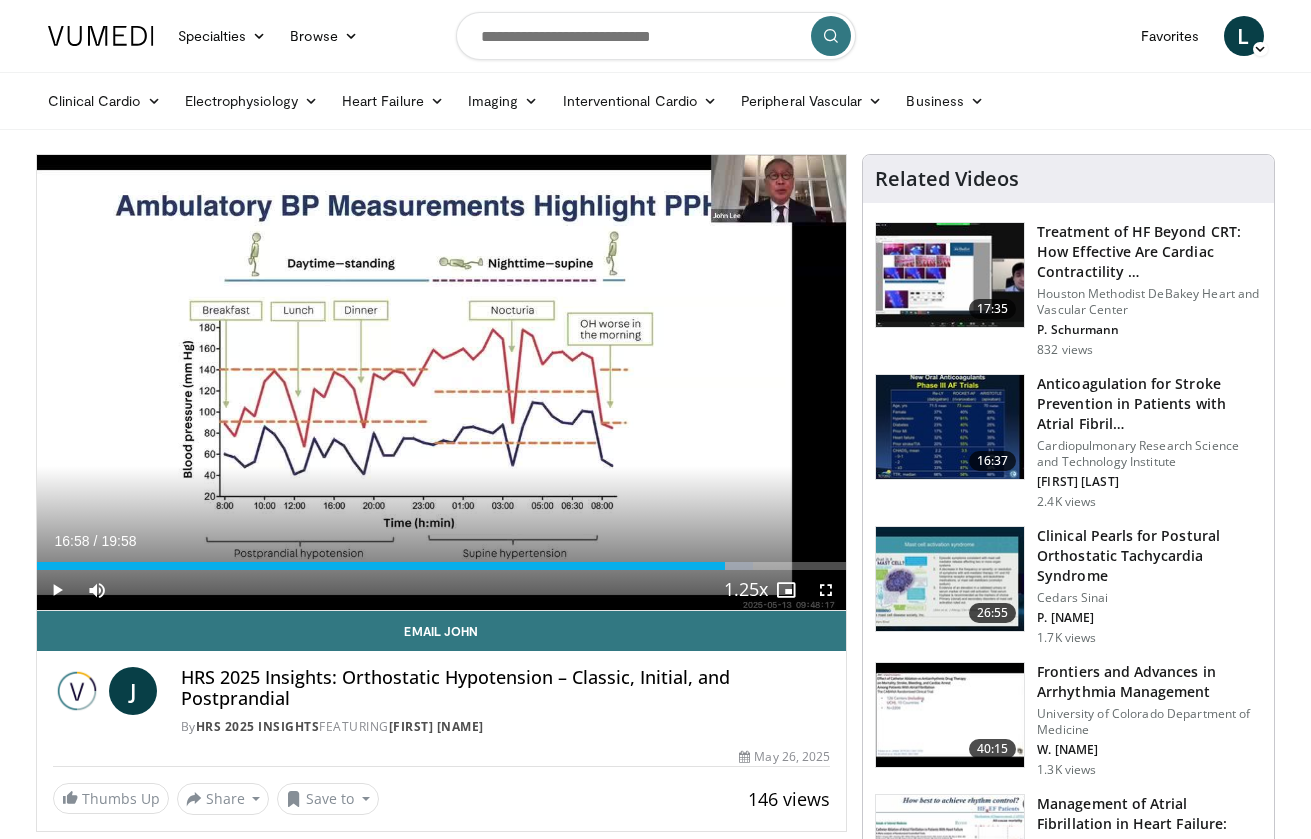 click at bounding box center (826, 590) 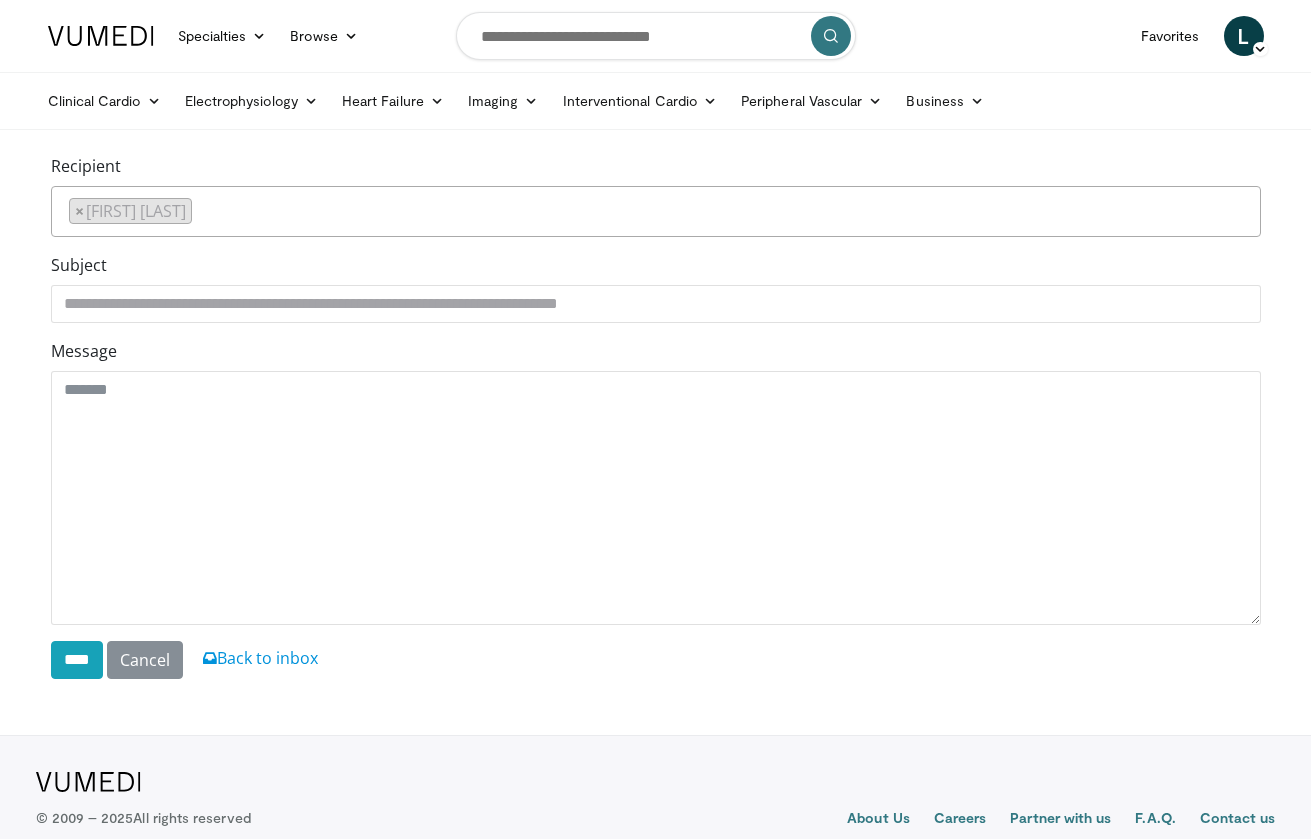 scroll, scrollTop: 0, scrollLeft: 0, axis: both 